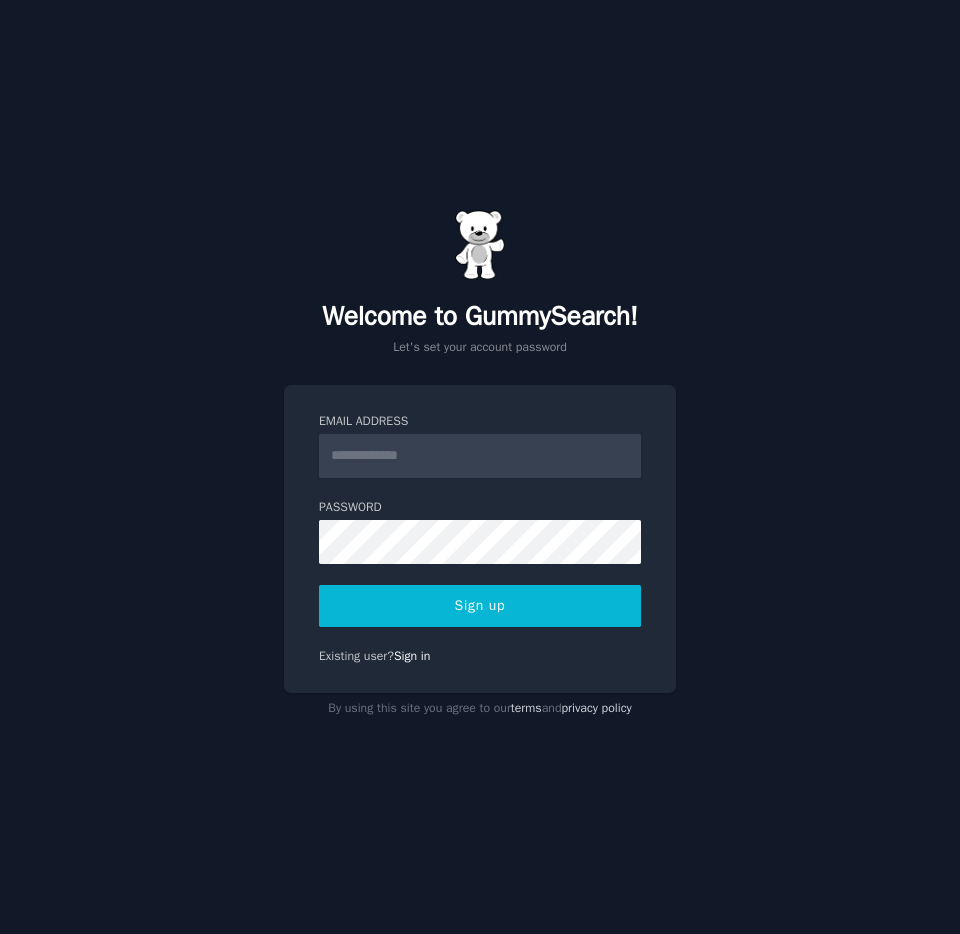 scroll, scrollTop: 0, scrollLeft: 0, axis: both 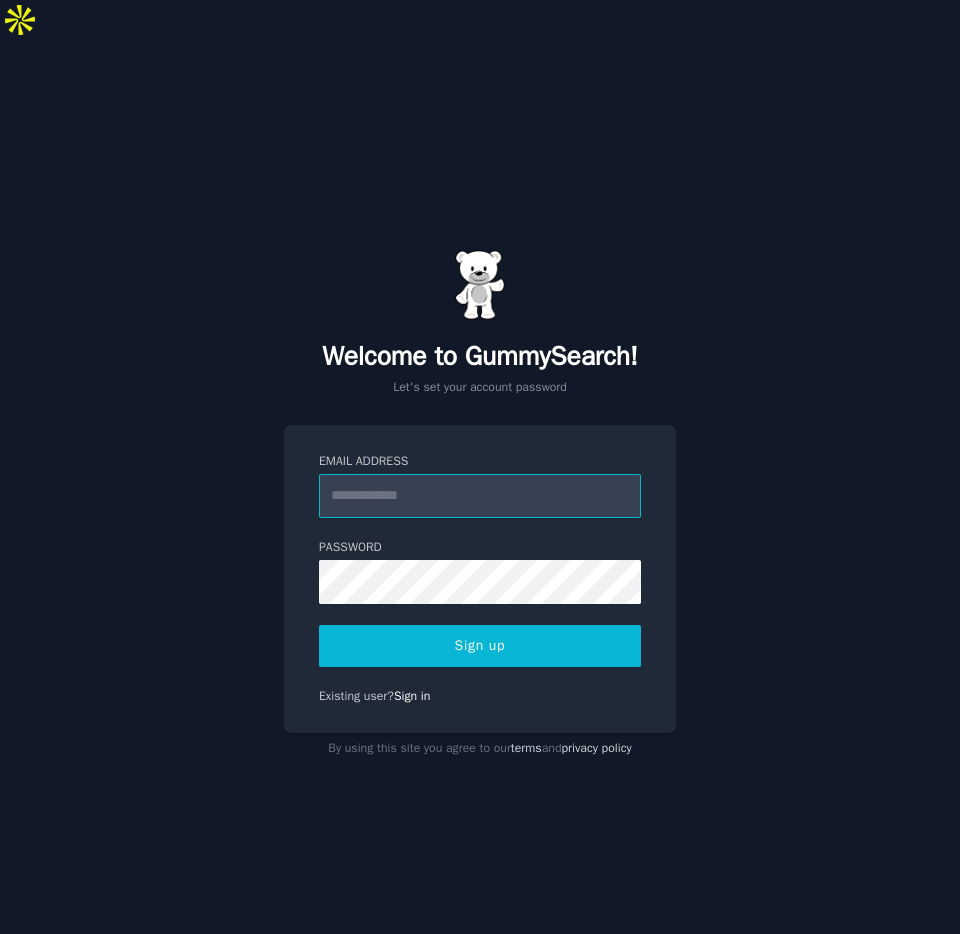 click on "Email Address" at bounding box center [480, 496] 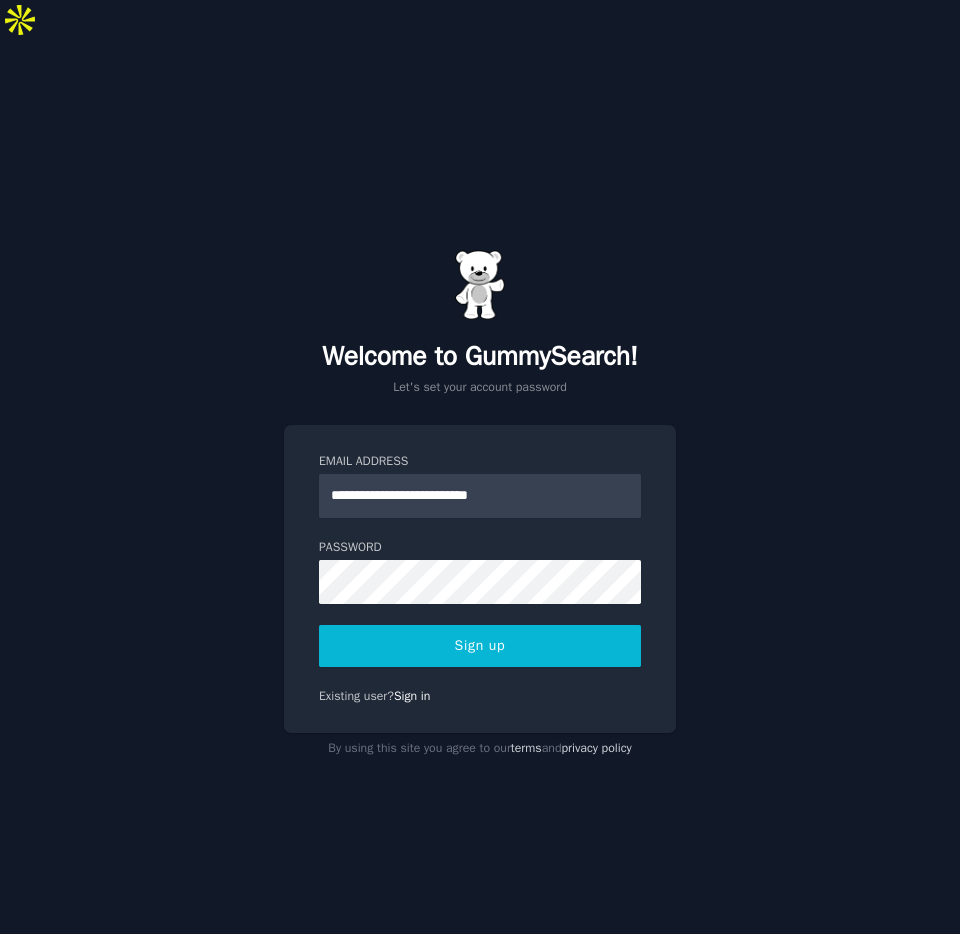 click on "**********" at bounding box center [480, 507] 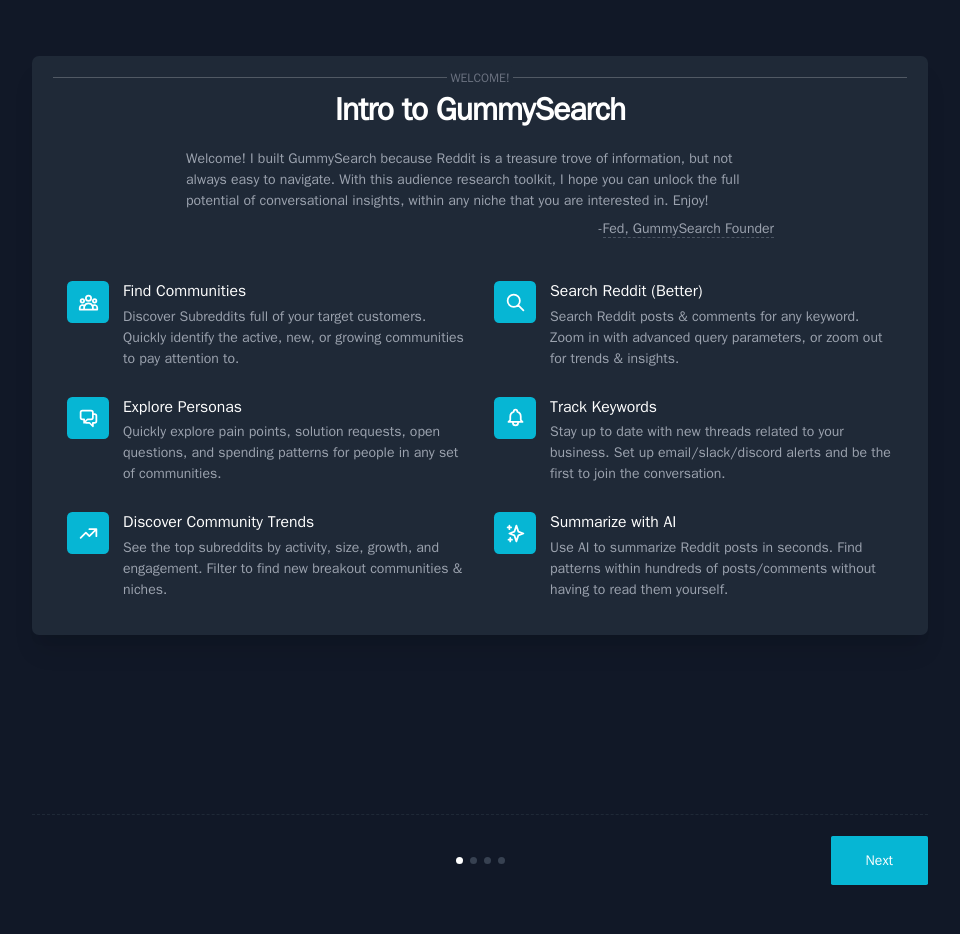 scroll, scrollTop: 0, scrollLeft: 0, axis: both 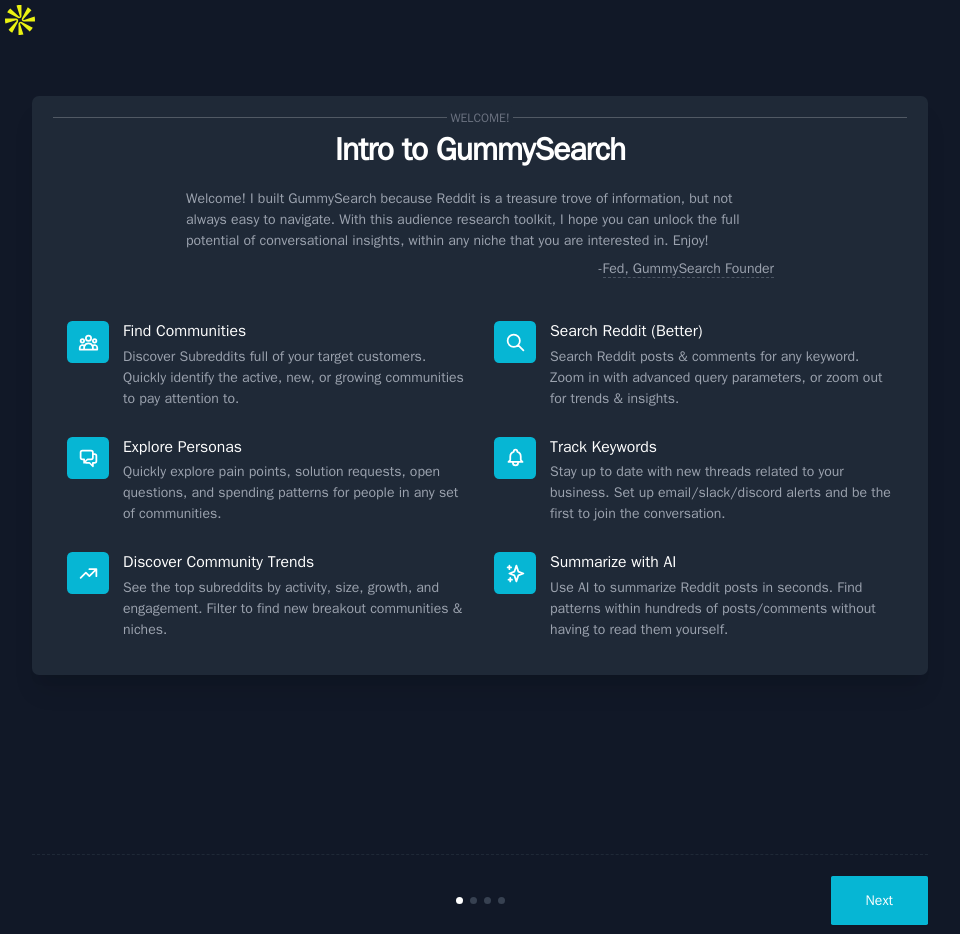 click on "Welcome! Intro to GummySearch Welcome! I built GummySearch because Reddit is a treasure trove of information, but not always easy to navigate. With this audience research toolkit, I hope you can unlock the full potential of conversational insights, within any niche that you are interested in. Enjoy! -  Fed, GummySearch Founder Find Communities Discover Subreddits full of your target customers. Quickly identify the active, new, or growing communities to pay attention to. Search Reddit (Better) Search Reddit posts & comments for any keyword. Zoom in with advanced query parameters, or zoom out for trends & insights. Explore Personas Quickly explore pain points, solution requests, open questions, and spending patterns for people in any set of communities. Track Keywords Stay up to date with new threads related to your business. Set up email/slack/discord alerts and be the first to join the conversation. Discover Community Trends Summarize with AI Next" at bounding box center (480, 507) 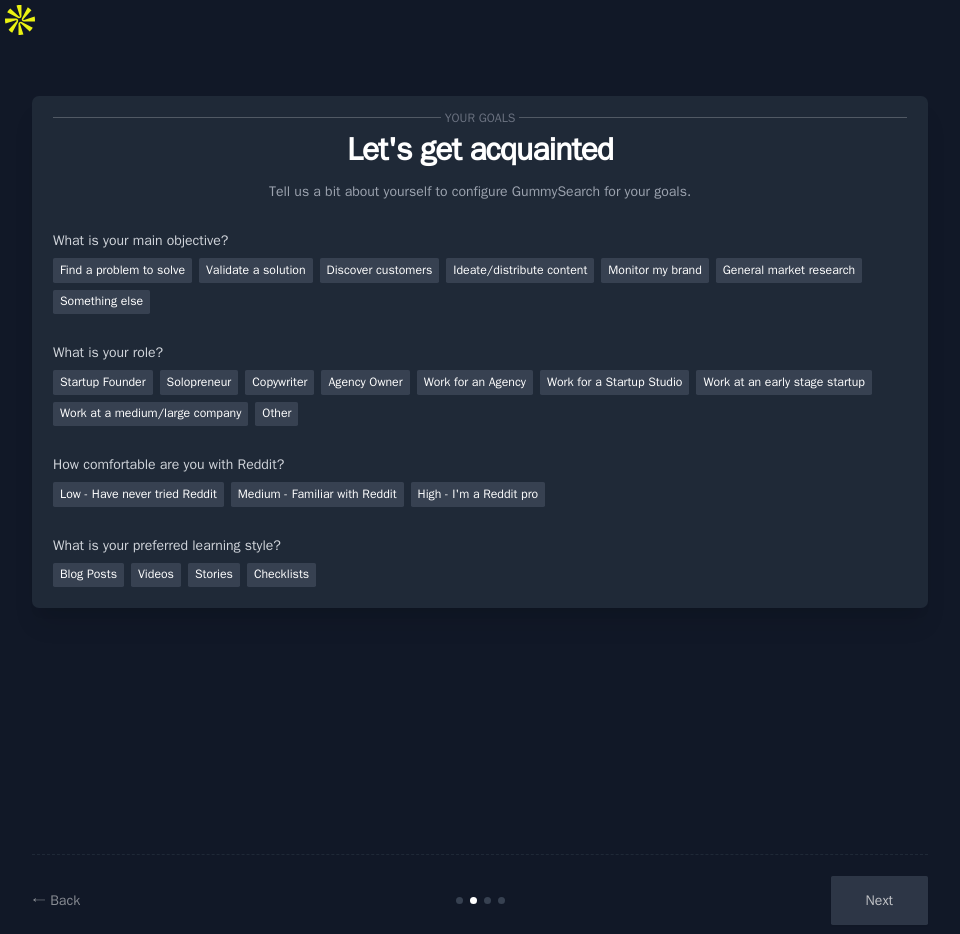 click on "Next" at bounding box center [778, 900] 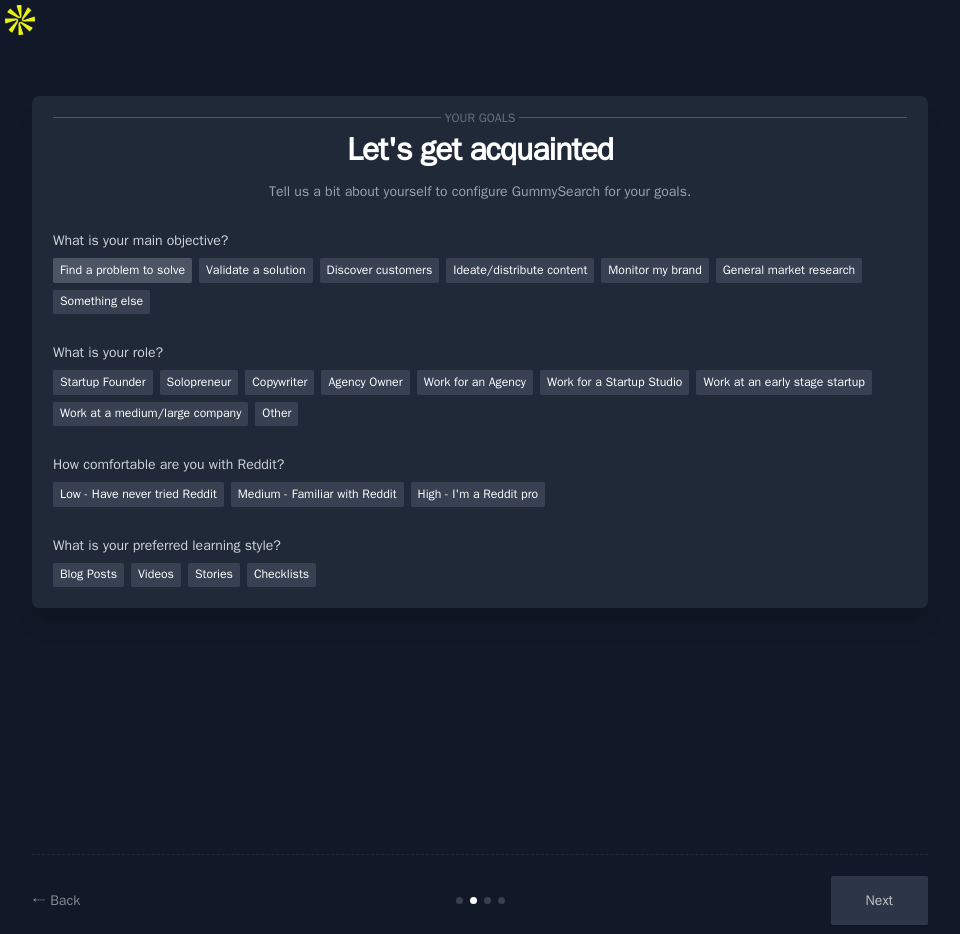 click on "Find a problem to solve" at bounding box center (122, 270) 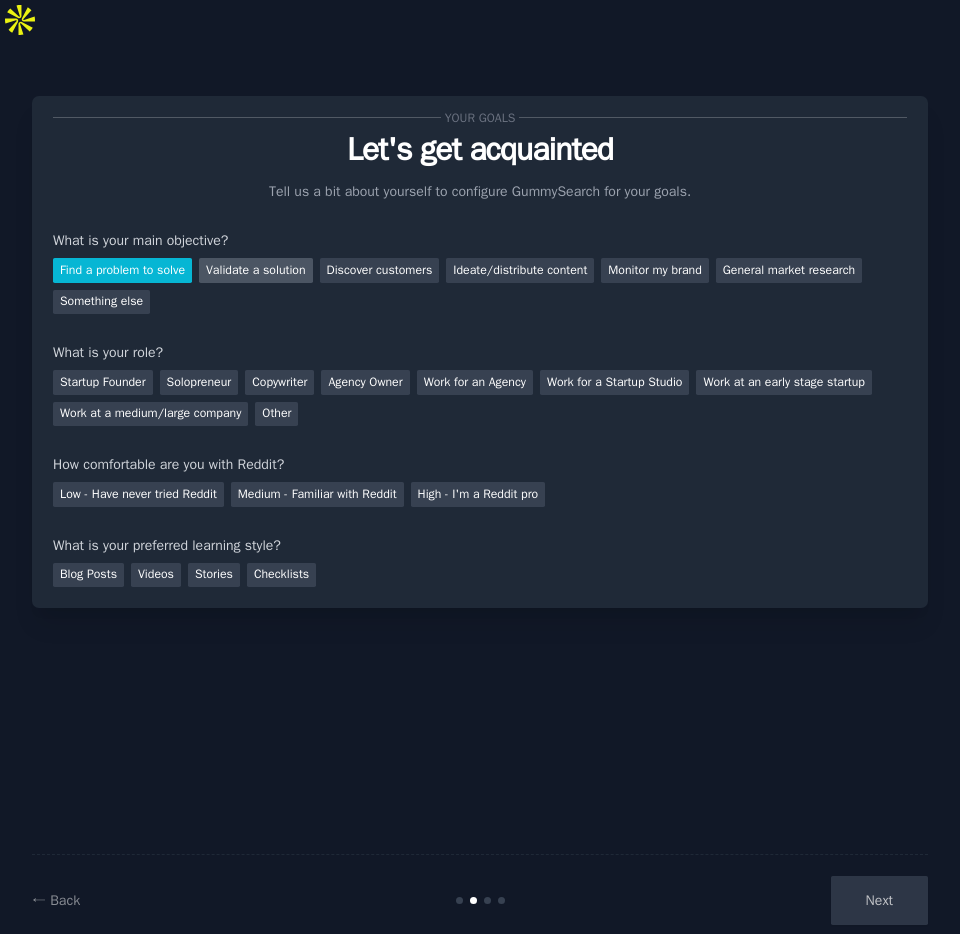 click on "Validate a solution" at bounding box center [256, 270] 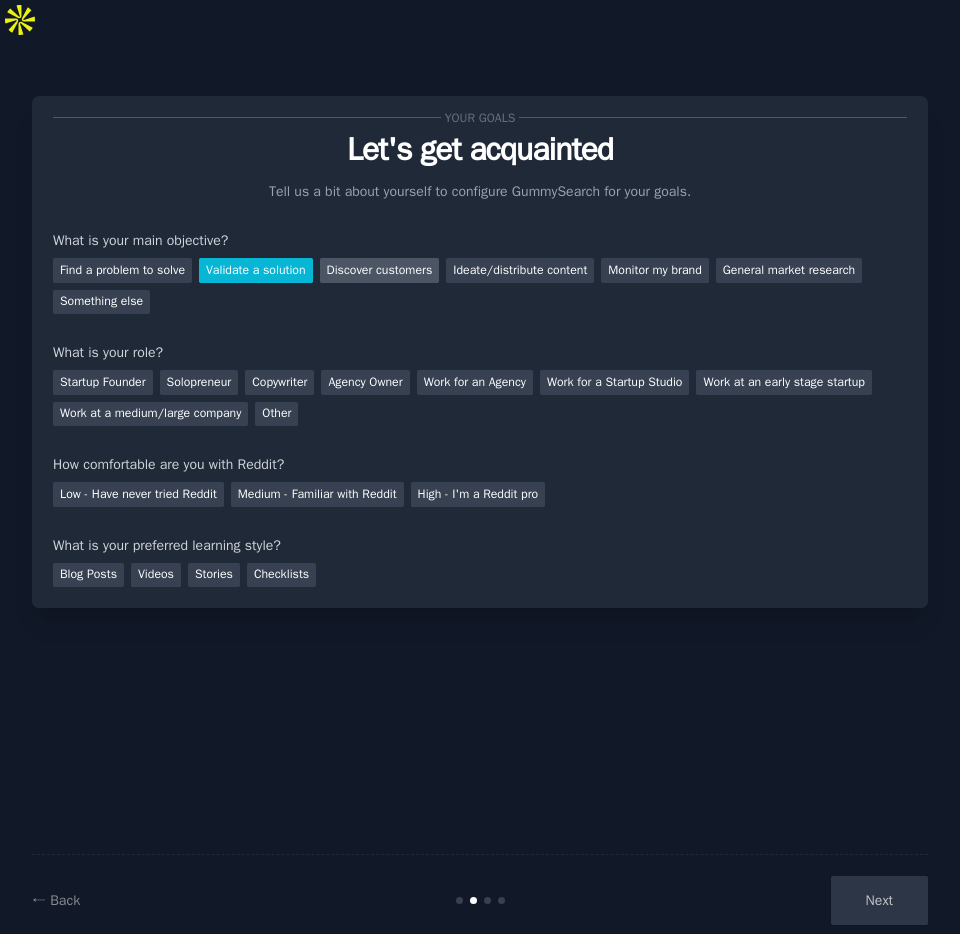 click on "Discover customers" at bounding box center (380, 270) 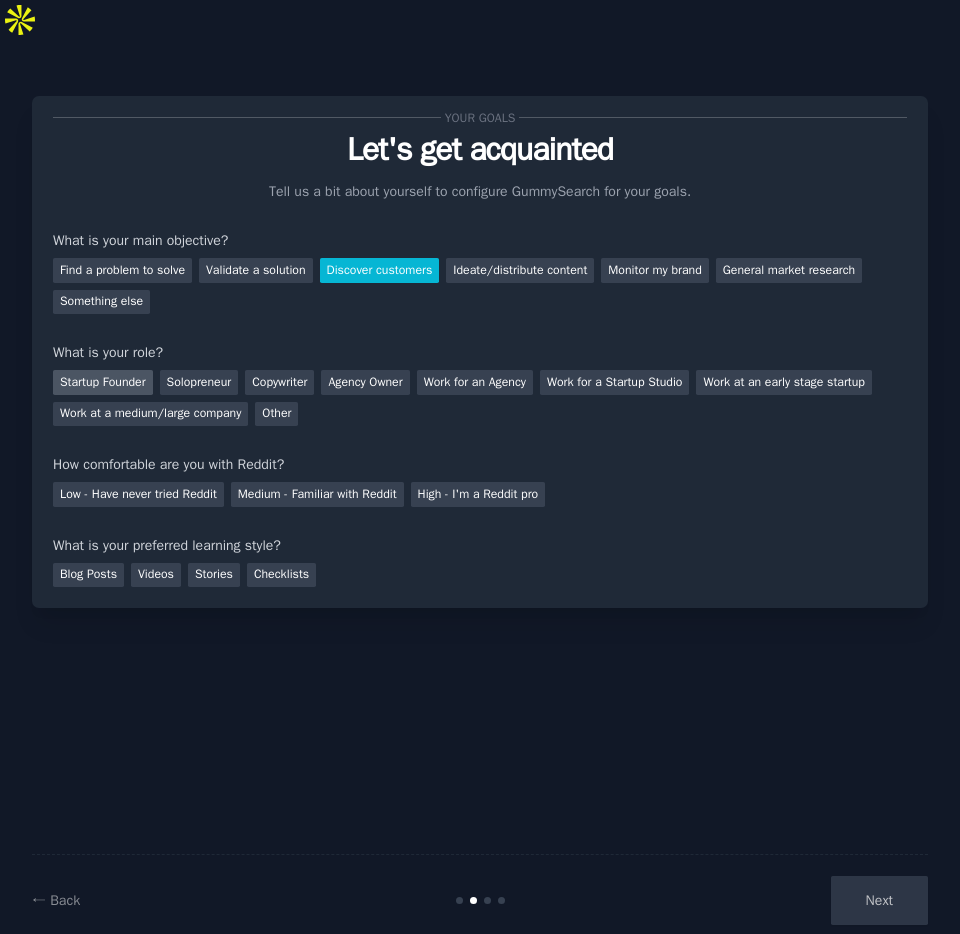 click on "Startup Founder" at bounding box center [103, 382] 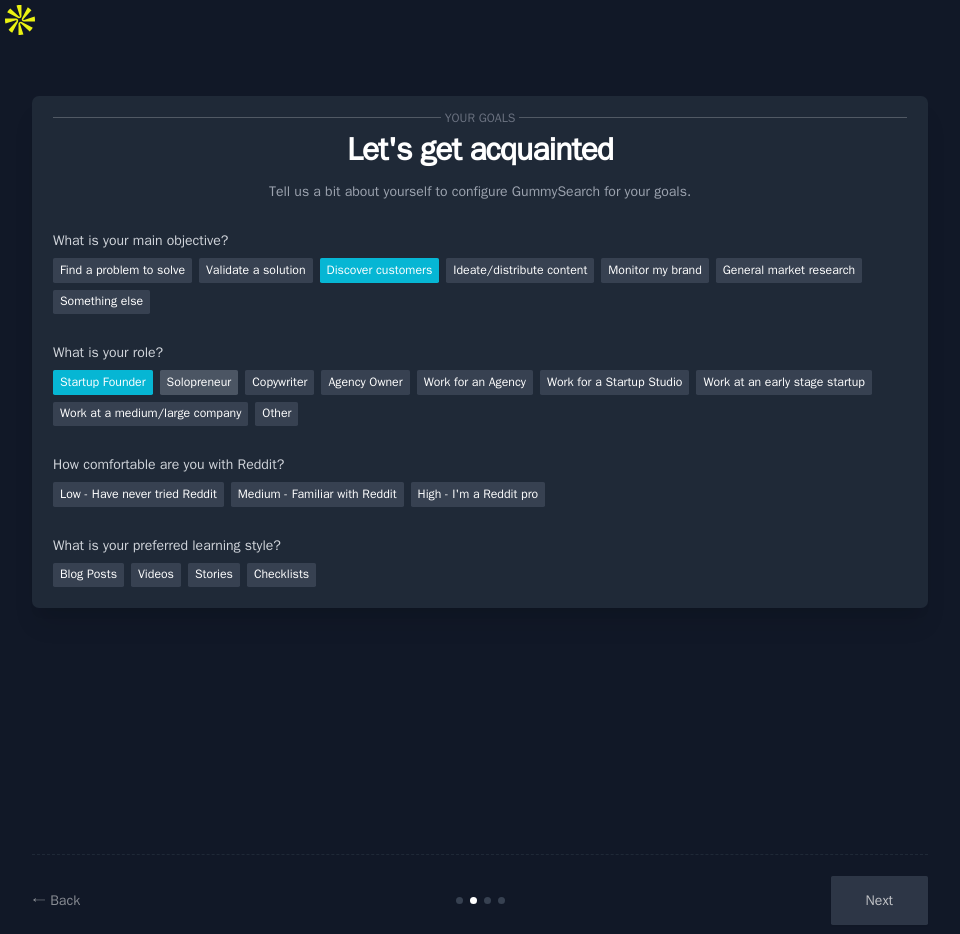 click on "Solopreneur" at bounding box center [199, 382] 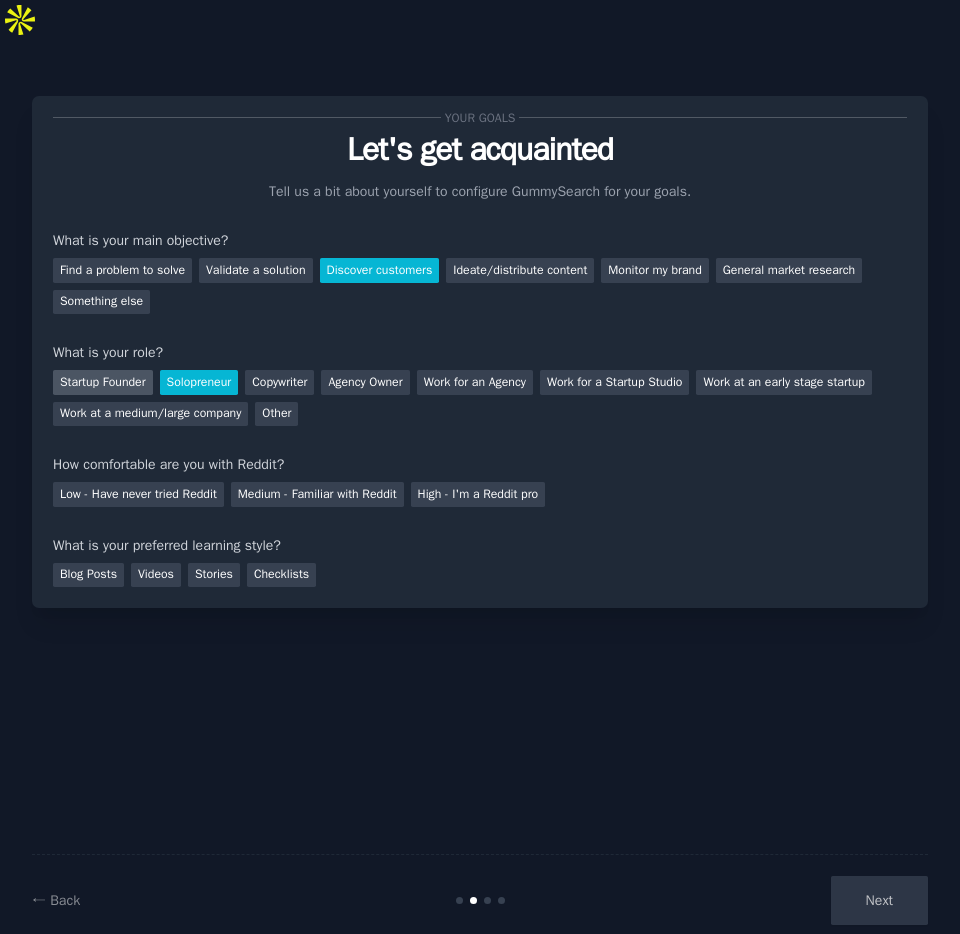 click on "Startup Founder" at bounding box center [103, 382] 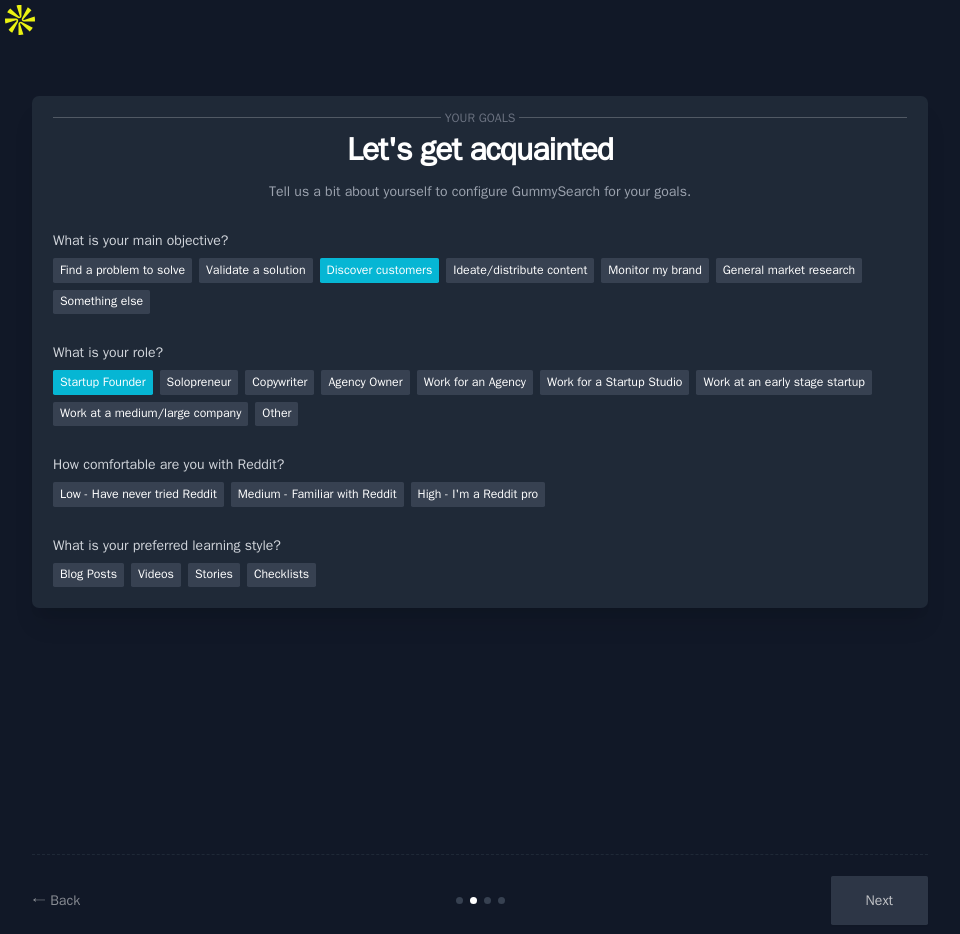 click on "How comfortable are you with Reddit?" at bounding box center (480, 464) 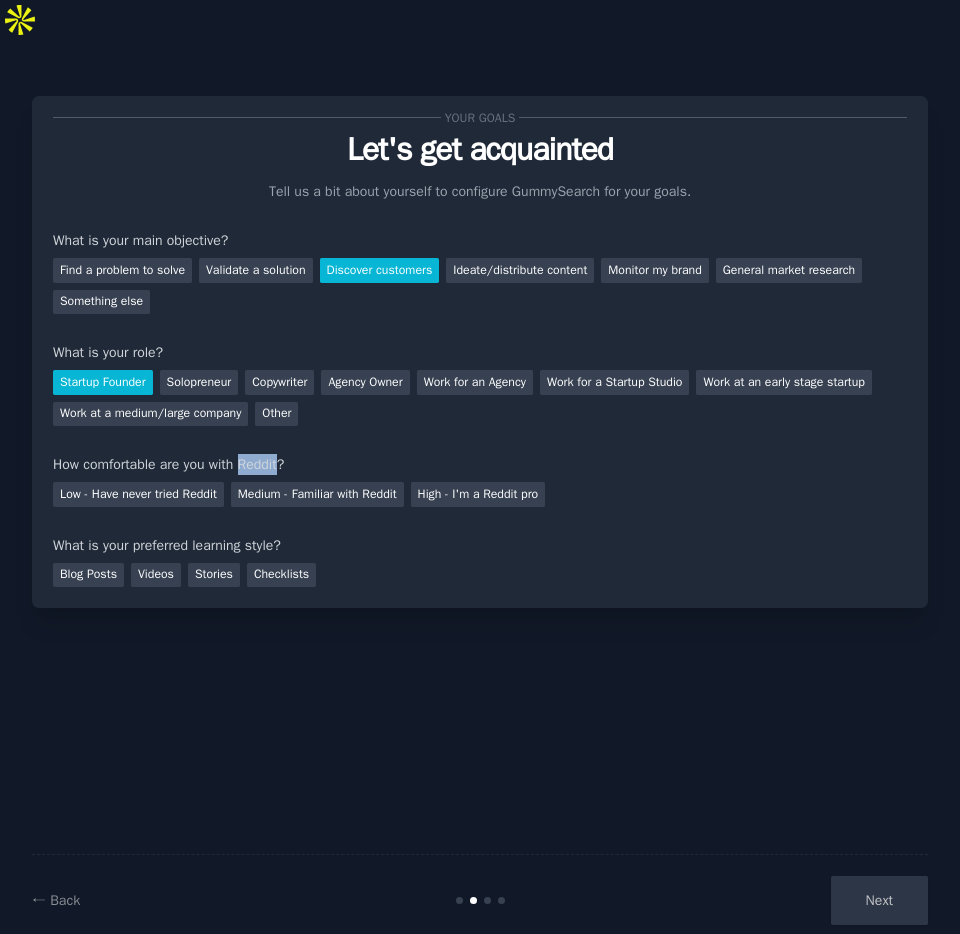click on "How comfortable are you with Reddit?" at bounding box center (480, 464) 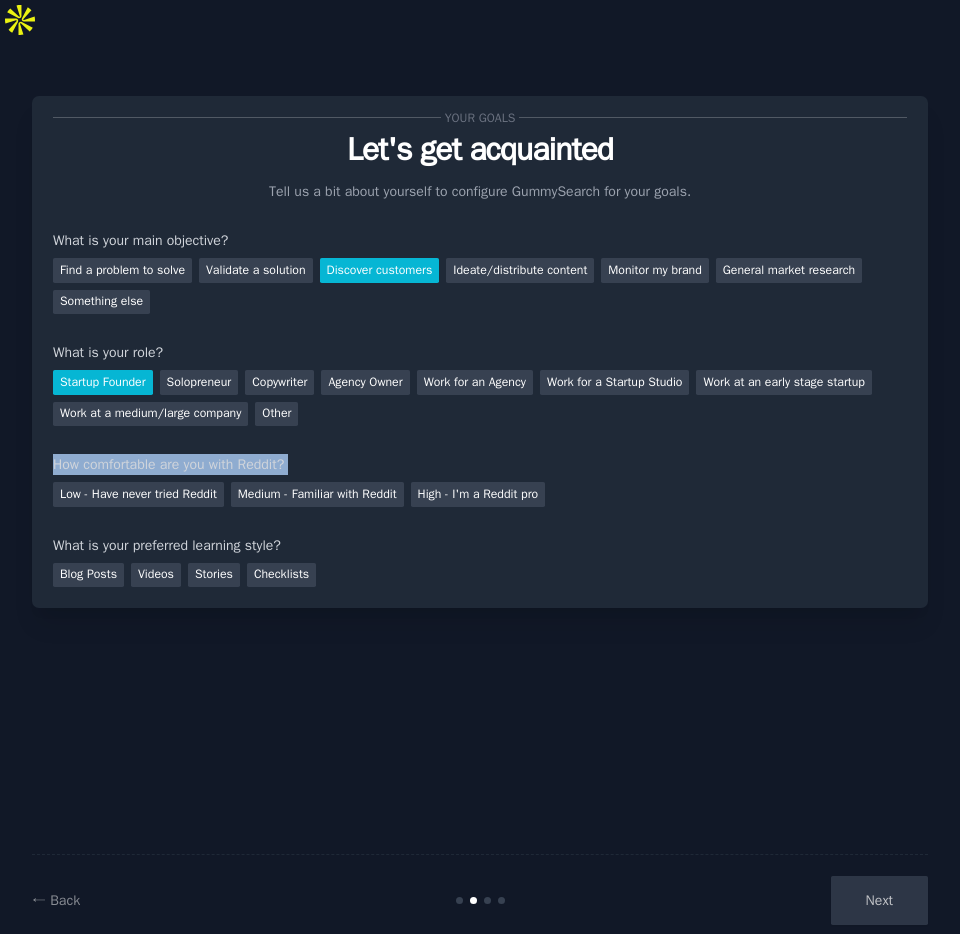 click on "How comfortable are you with Reddit?" at bounding box center [480, 464] 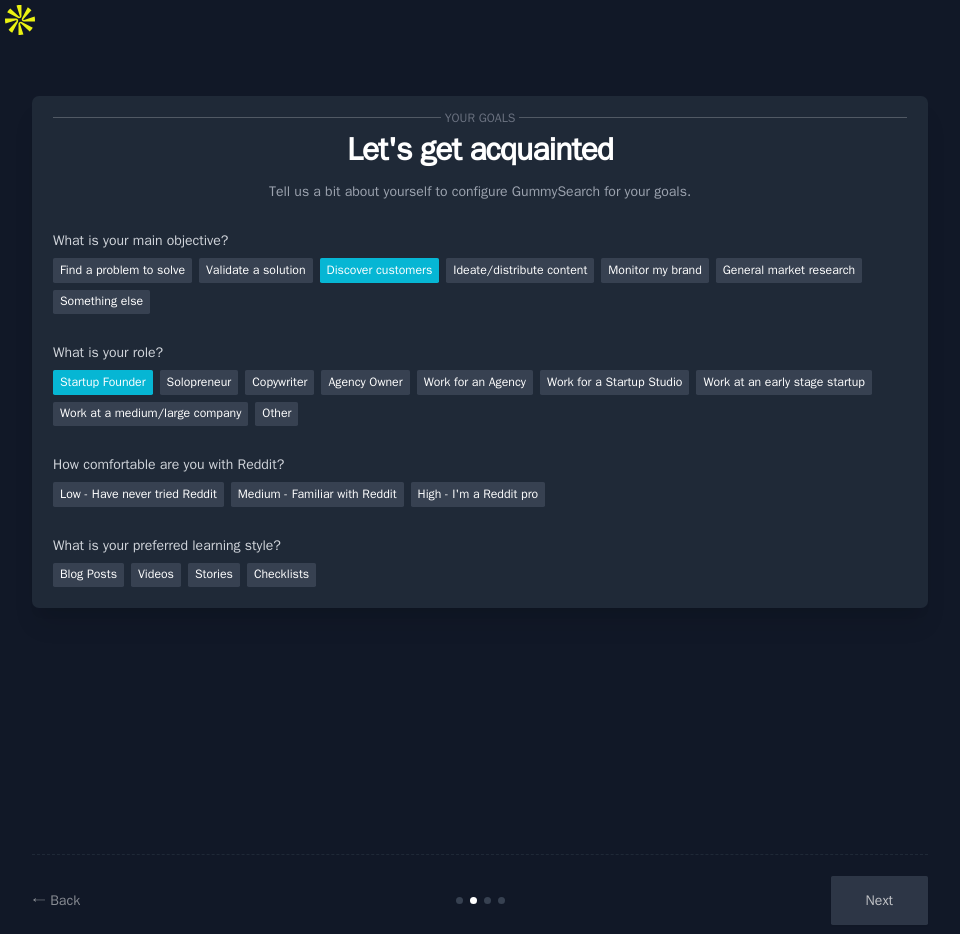 click on "How comfortable are you with Reddit?" at bounding box center [480, 464] 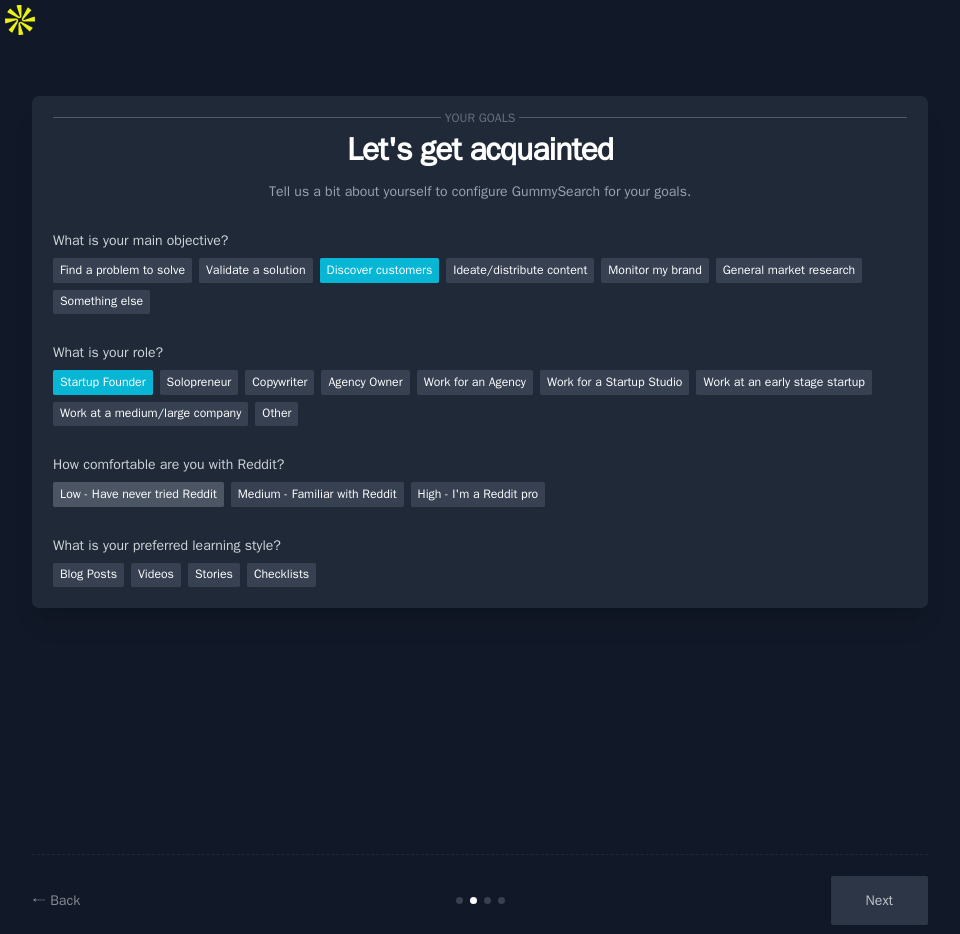 click on "Low - Have never tried Reddit" at bounding box center (138, 494) 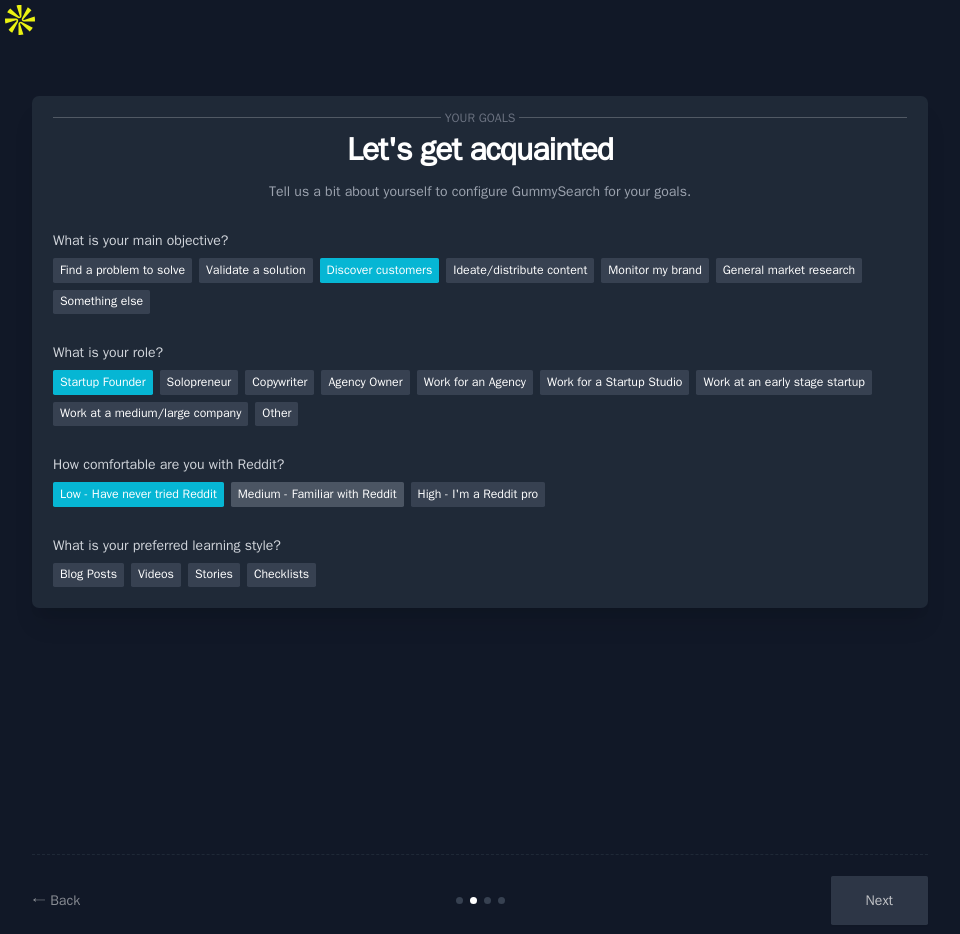 click on "Medium - Familiar with Reddit" at bounding box center (317, 494) 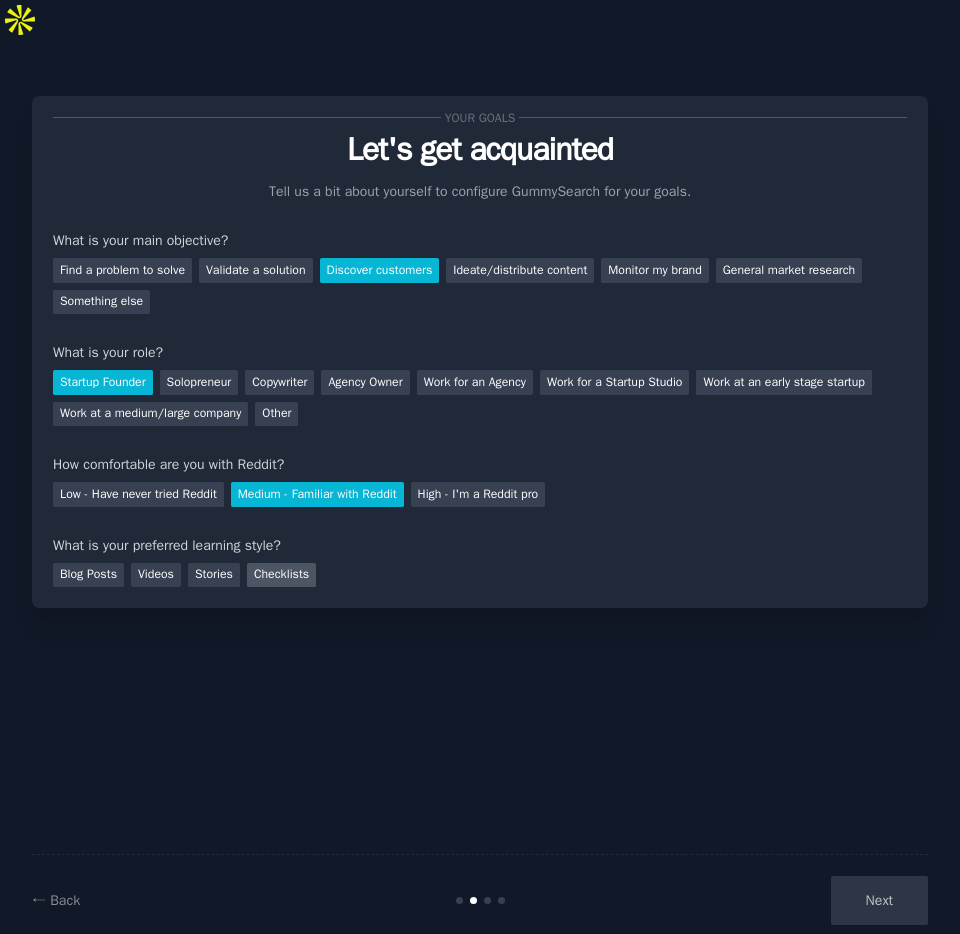 click on "Checklists" at bounding box center [281, 575] 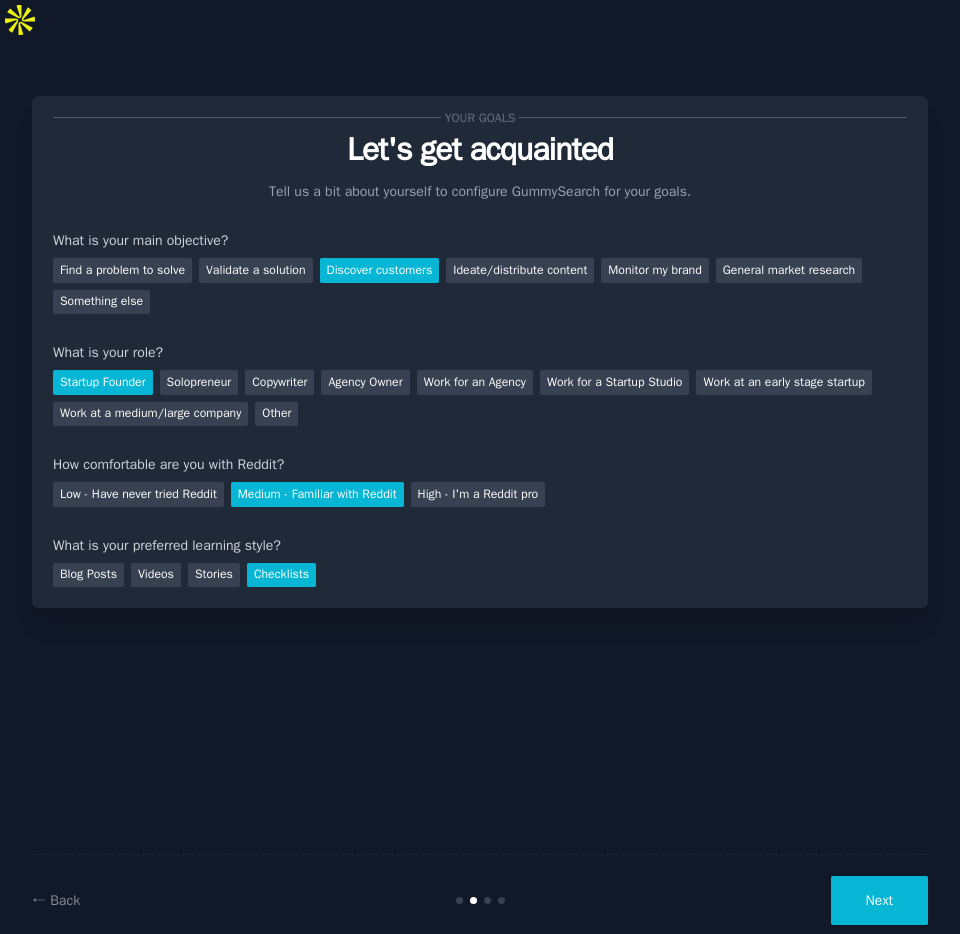 click on "Next" at bounding box center [879, 900] 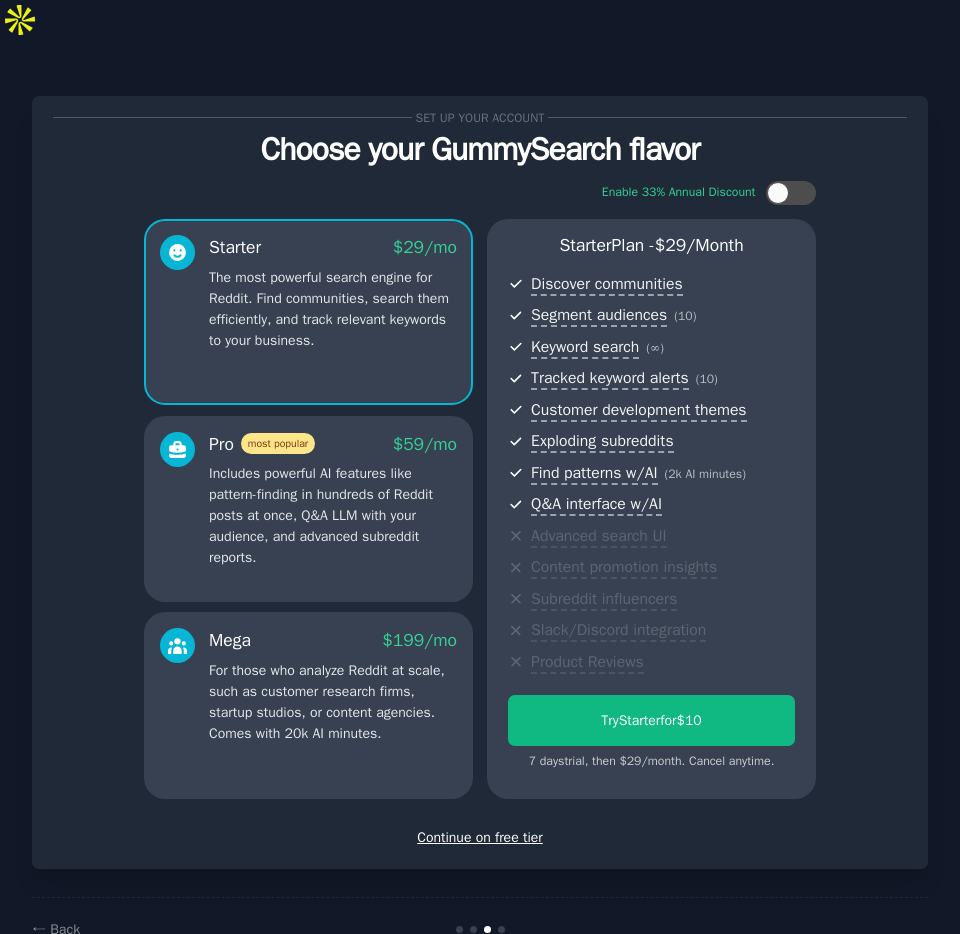 click on "Continue on free tier" at bounding box center (480, 837) 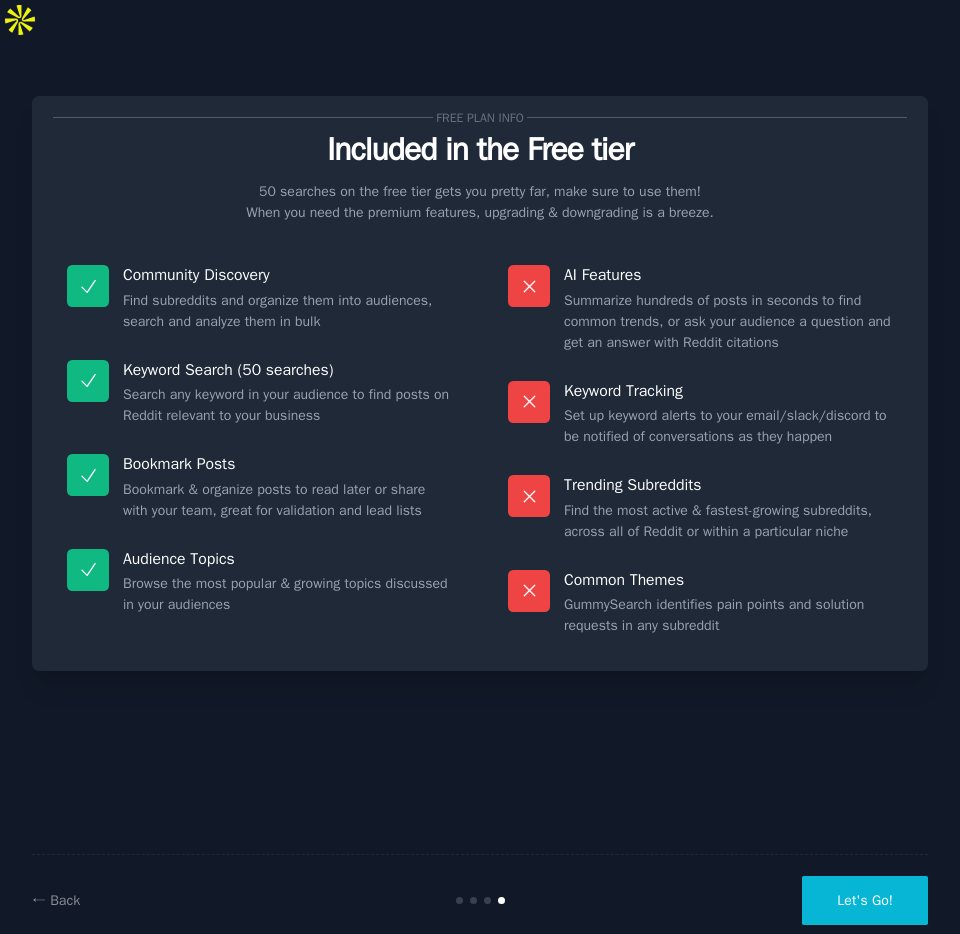 click on "Let's Go!" at bounding box center (865, 900) 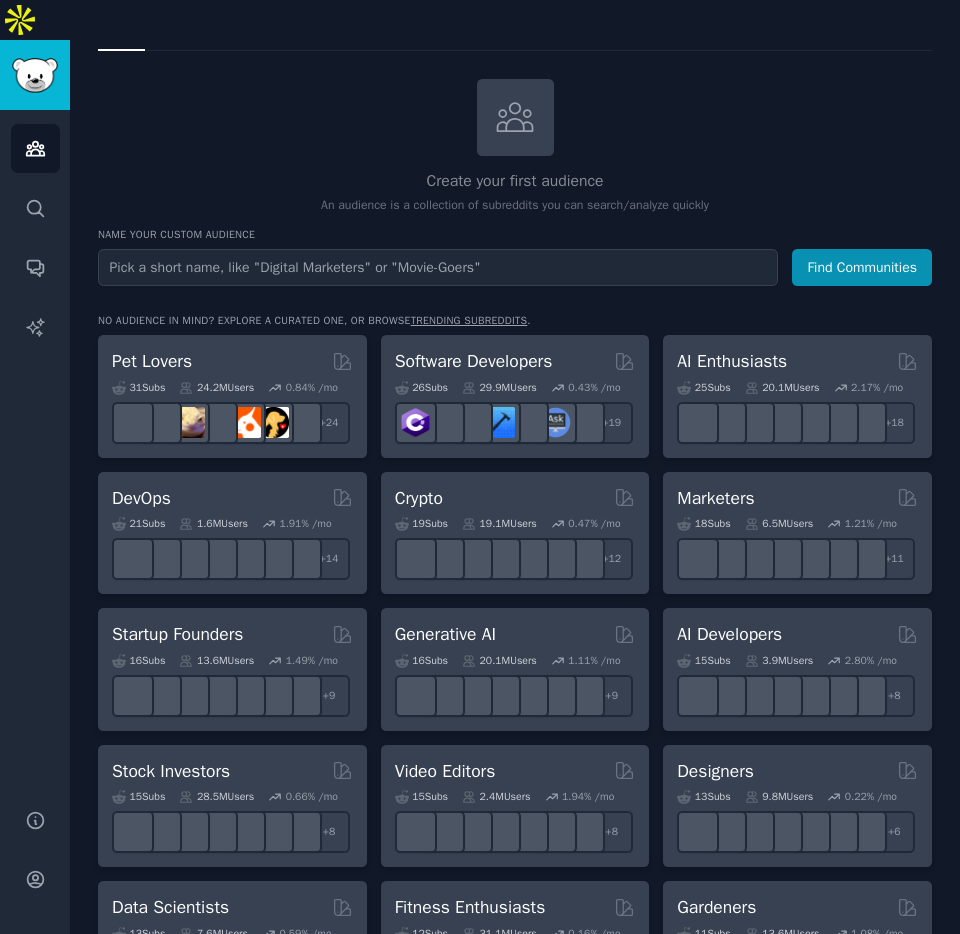 scroll, scrollTop: 92, scrollLeft: 0, axis: vertical 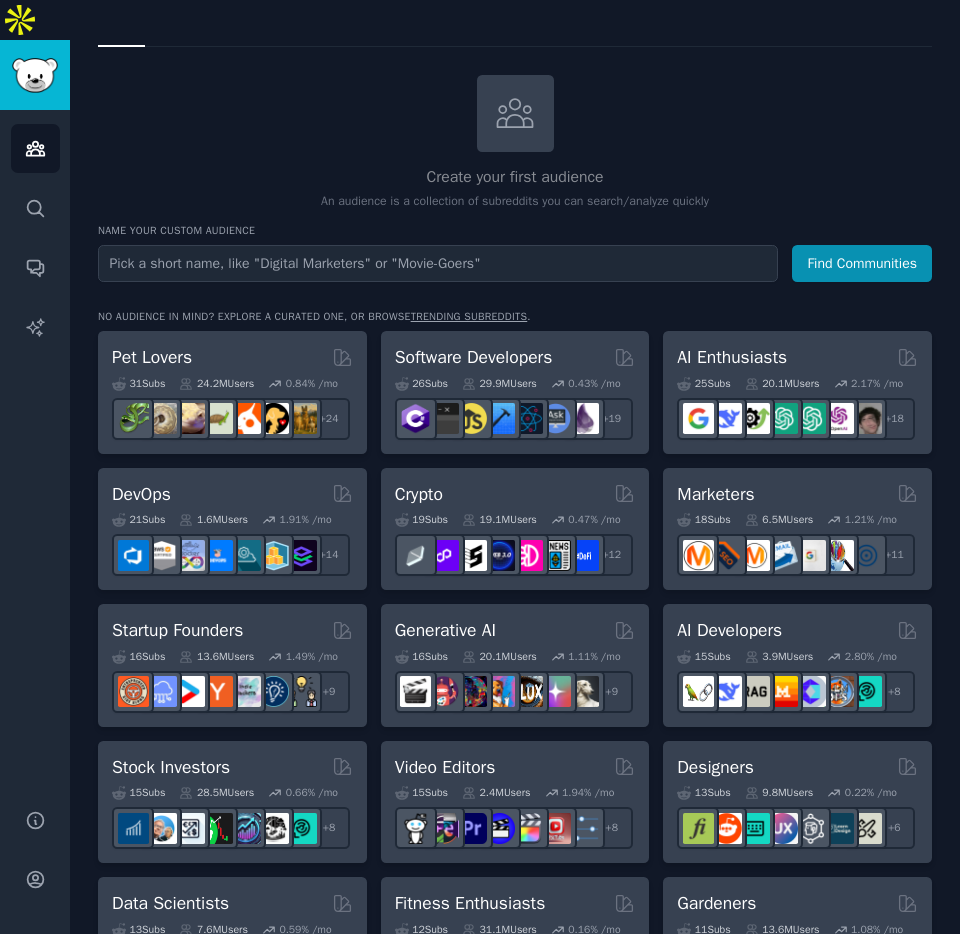 click at bounding box center [438, 263] 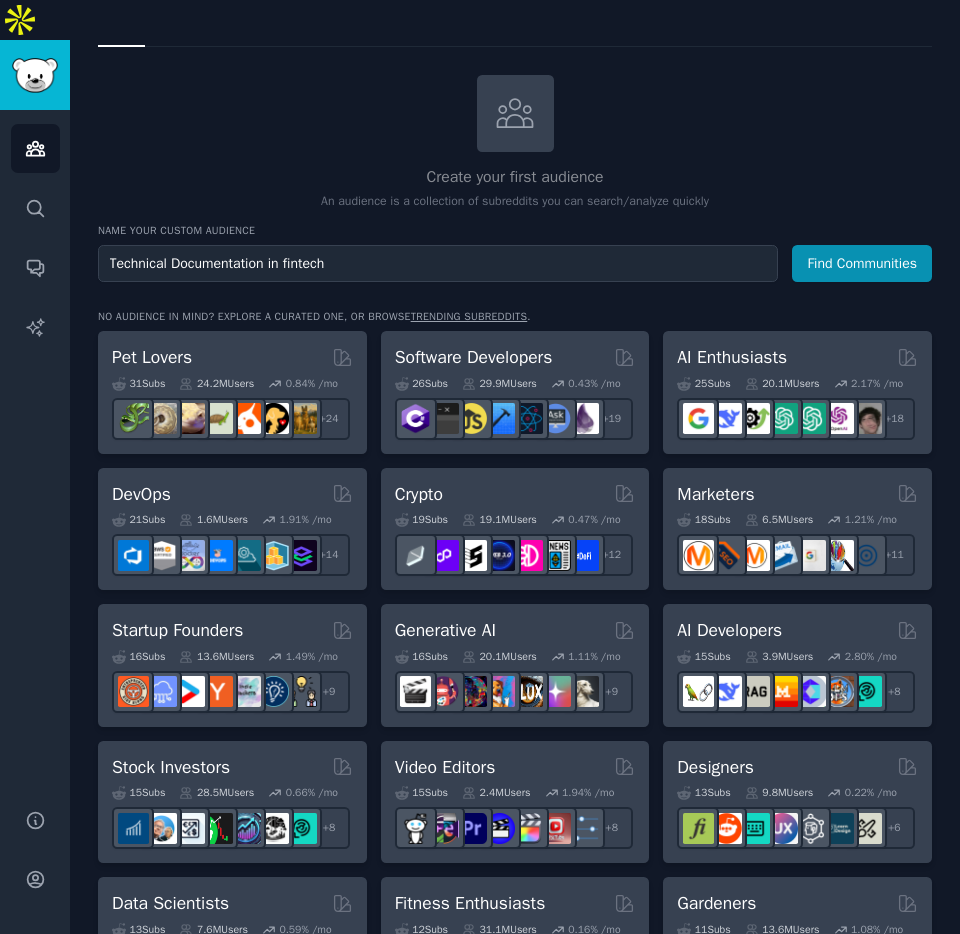 type on "Technical Documentation in fintech" 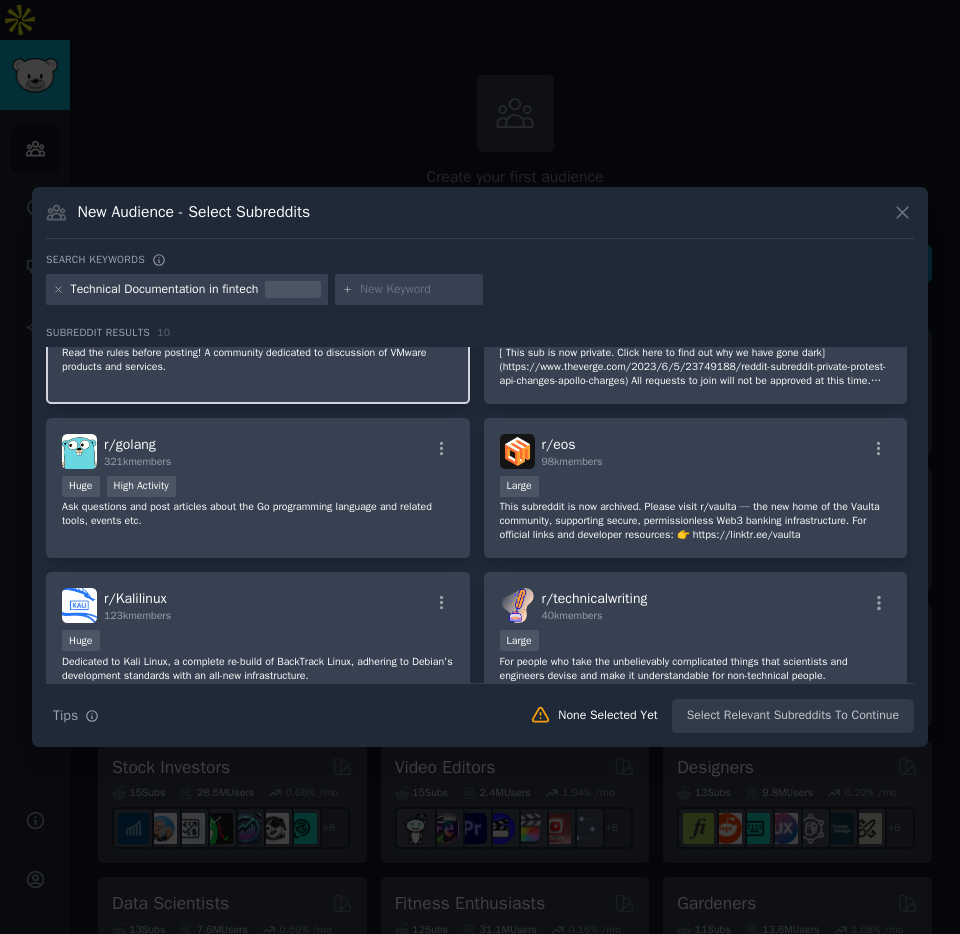 scroll, scrollTop: 213, scrollLeft: 0, axis: vertical 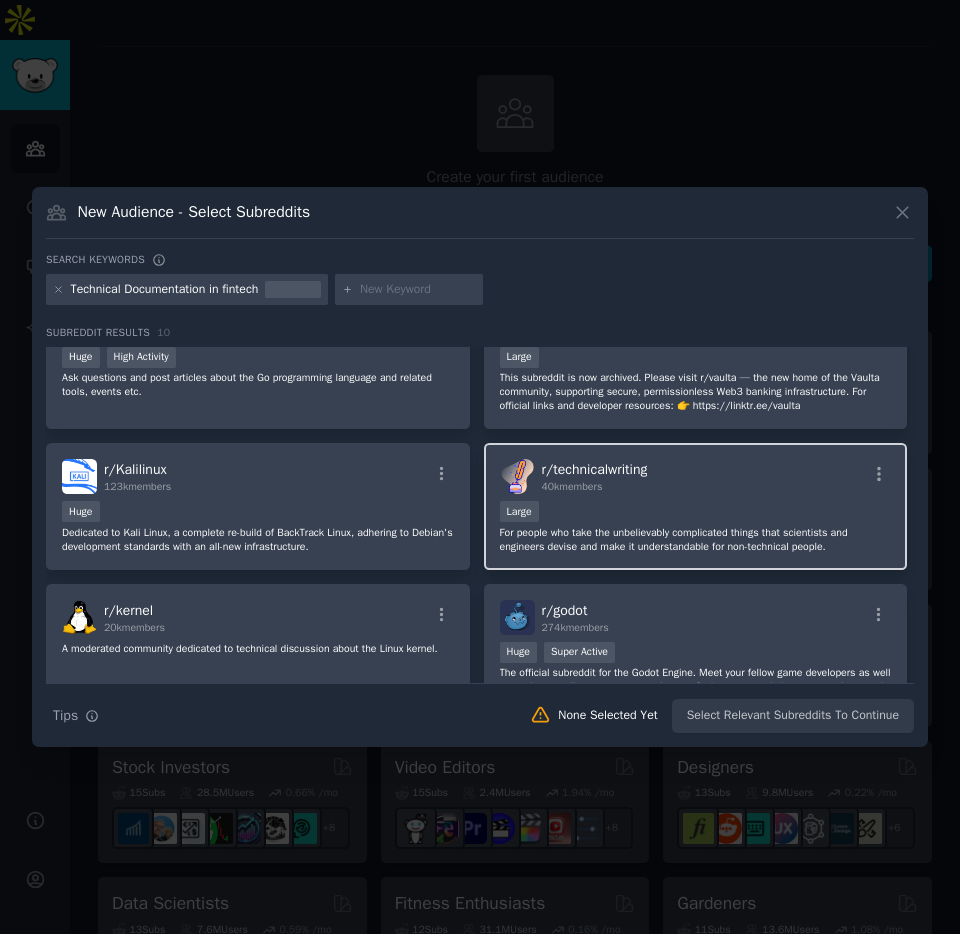 click on "r/ technicalwriting 40k  members" at bounding box center [696, 476] 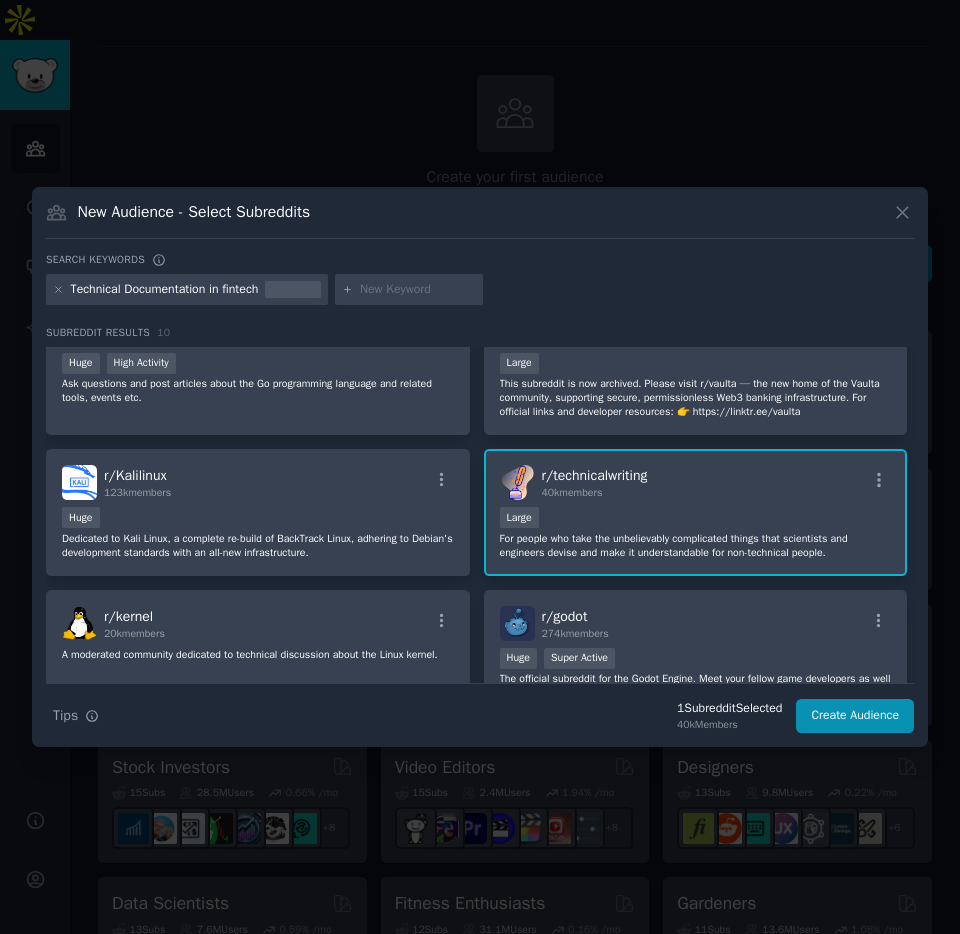 scroll, scrollTop: 230, scrollLeft: 0, axis: vertical 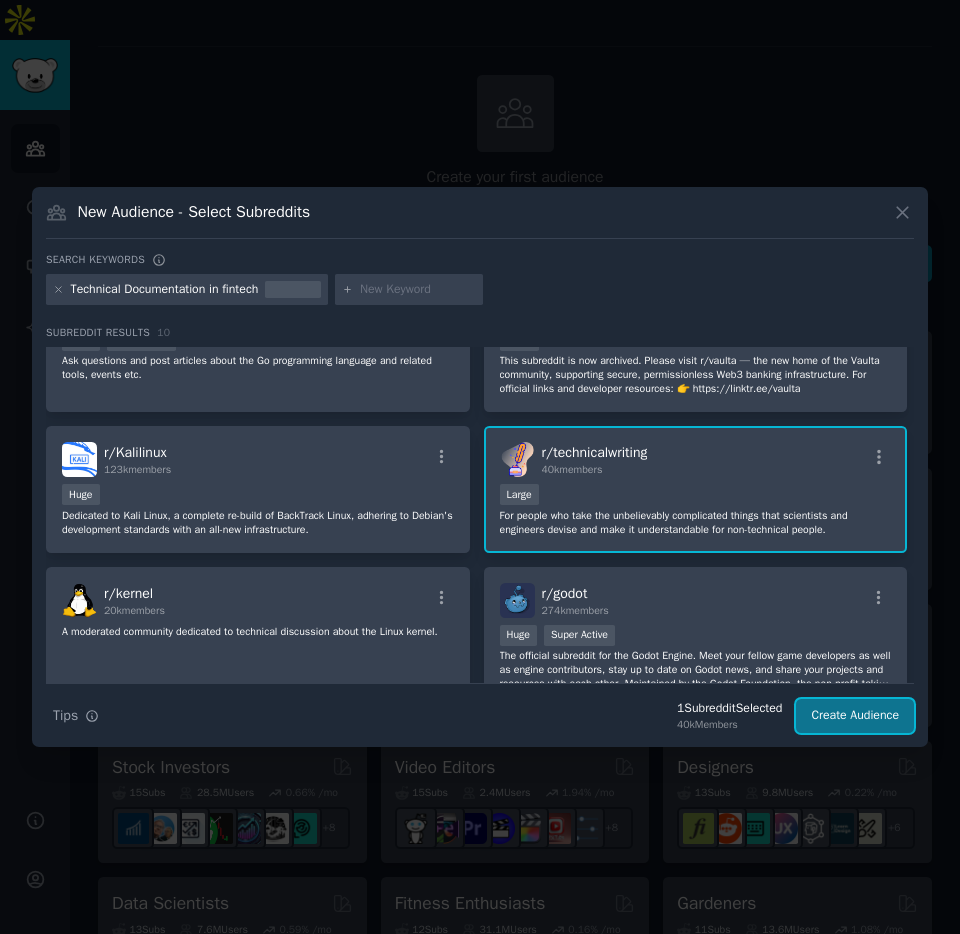 click on "Create Audience" at bounding box center (855, 716) 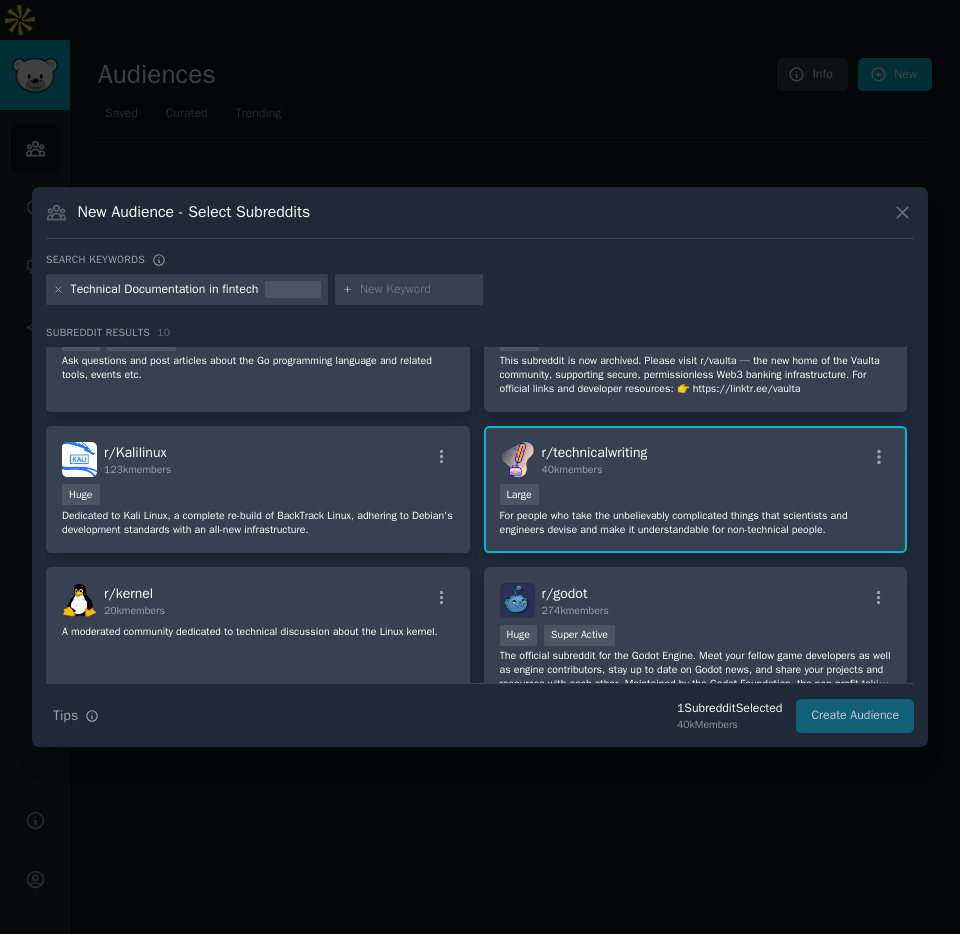 scroll, scrollTop: 0, scrollLeft: 0, axis: both 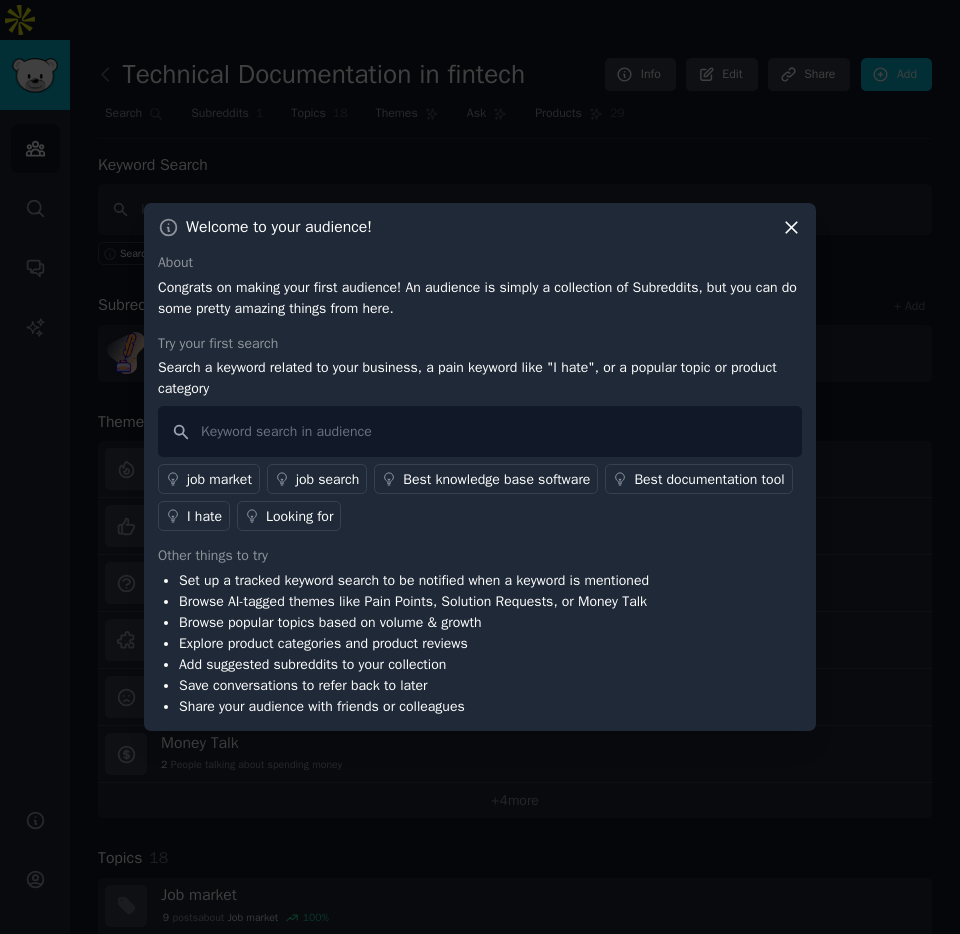 click 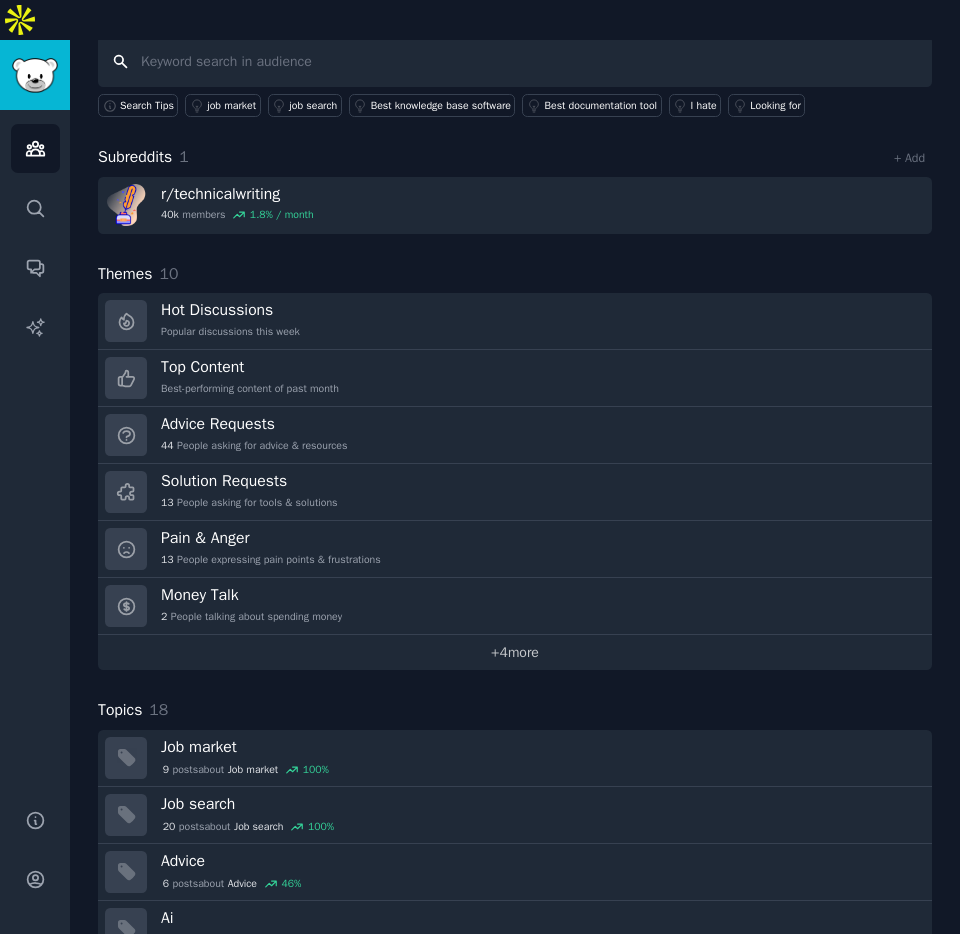 scroll, scrollTop: 0, scrollLeft: 0, axis: both 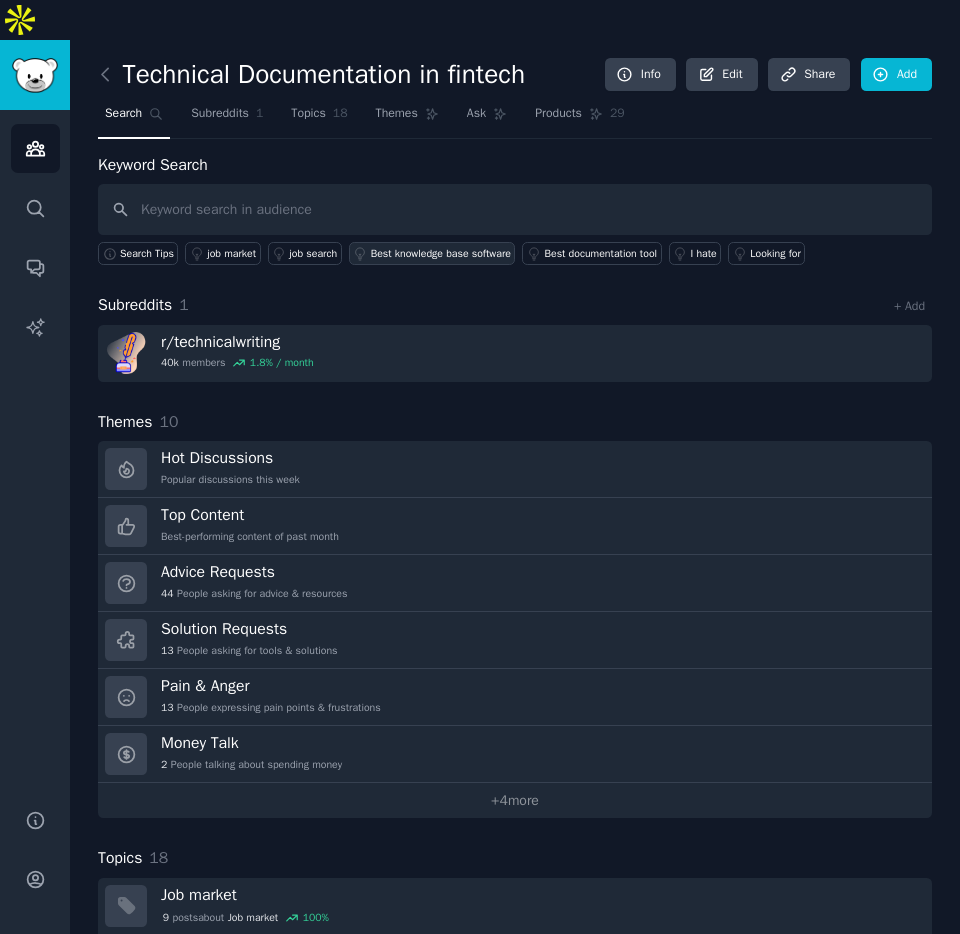 click on "Best knowledge base software" at bounding box center [441, 254] 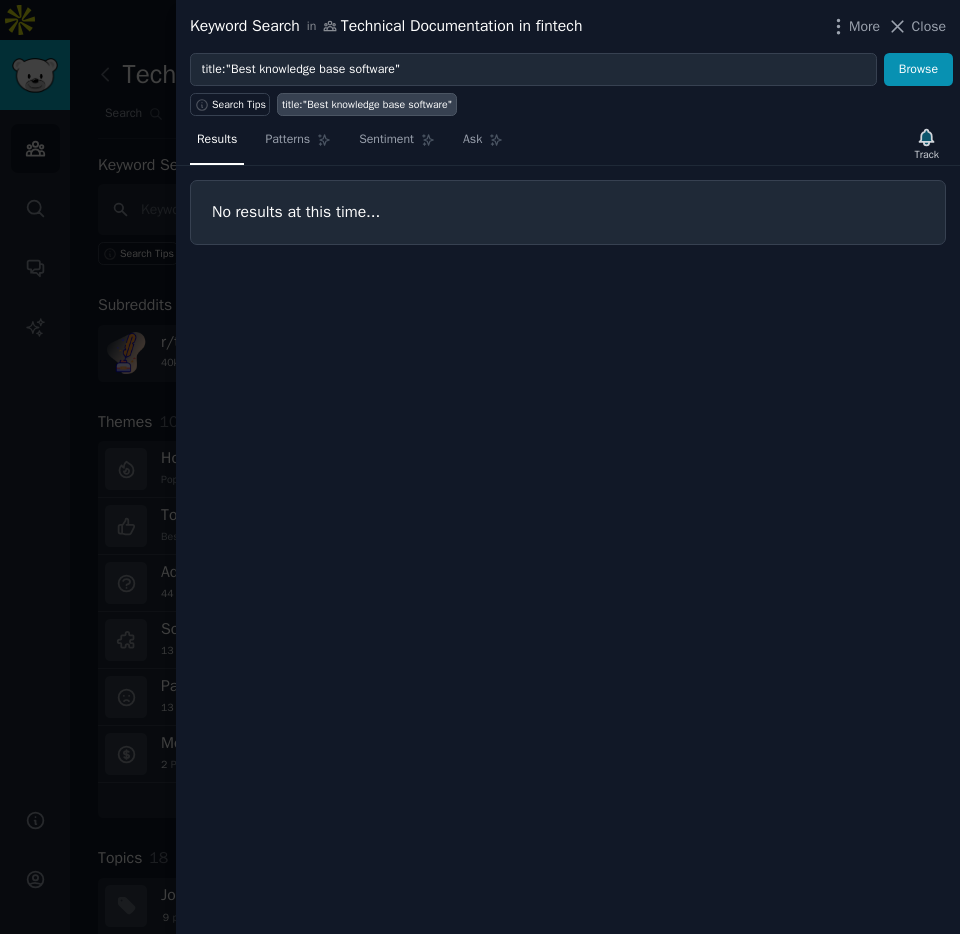 click at bounding box center (480, 467) 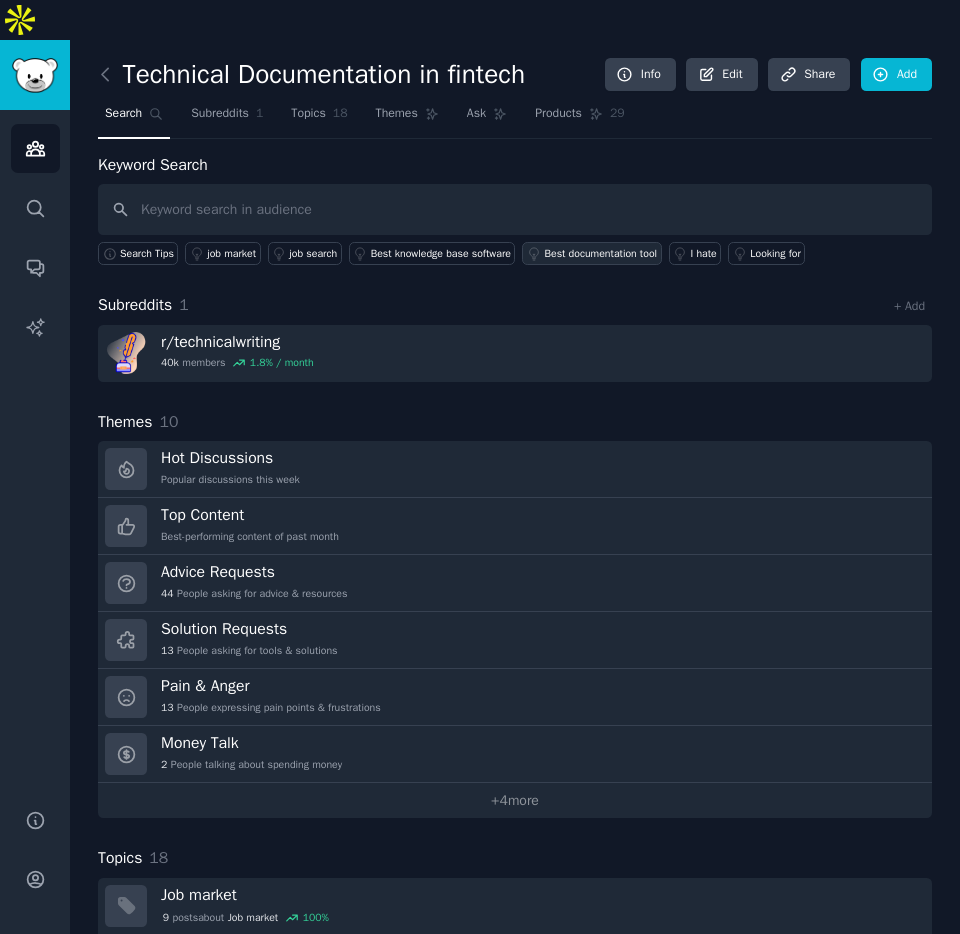 click on "Best documentation tool" at bounding box center [600, 254] 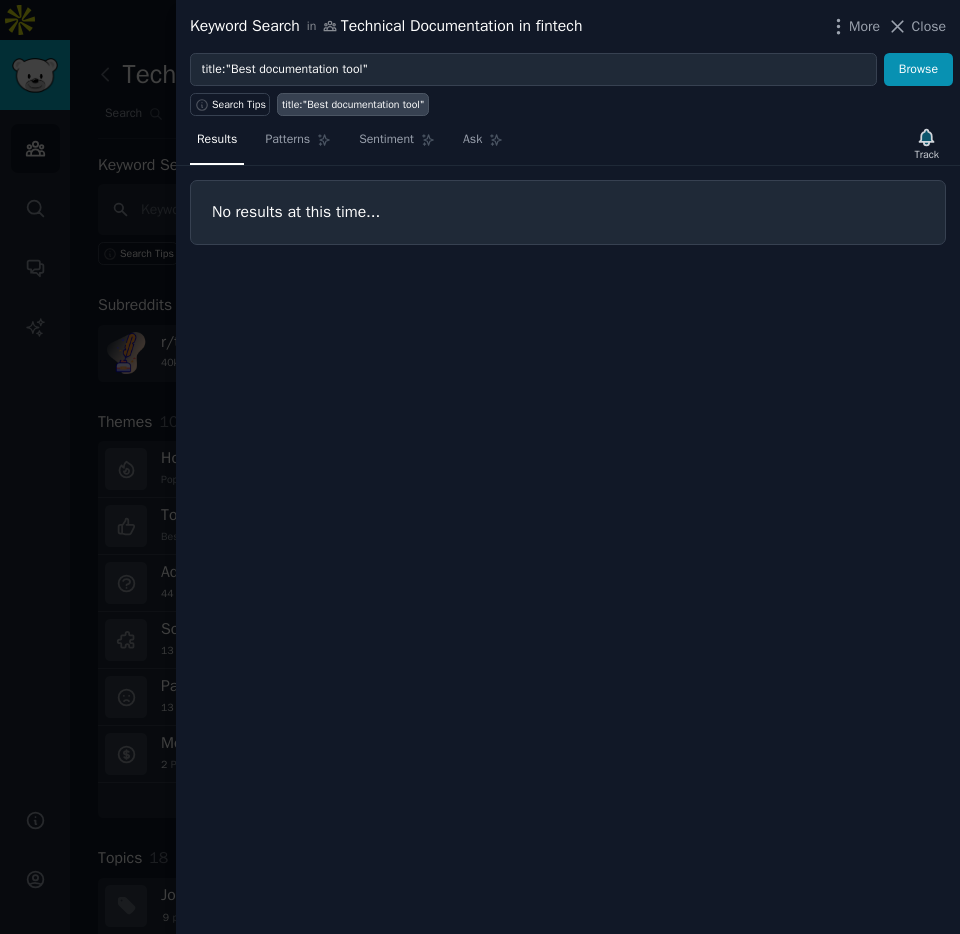 click at bounding box center (480, 467) 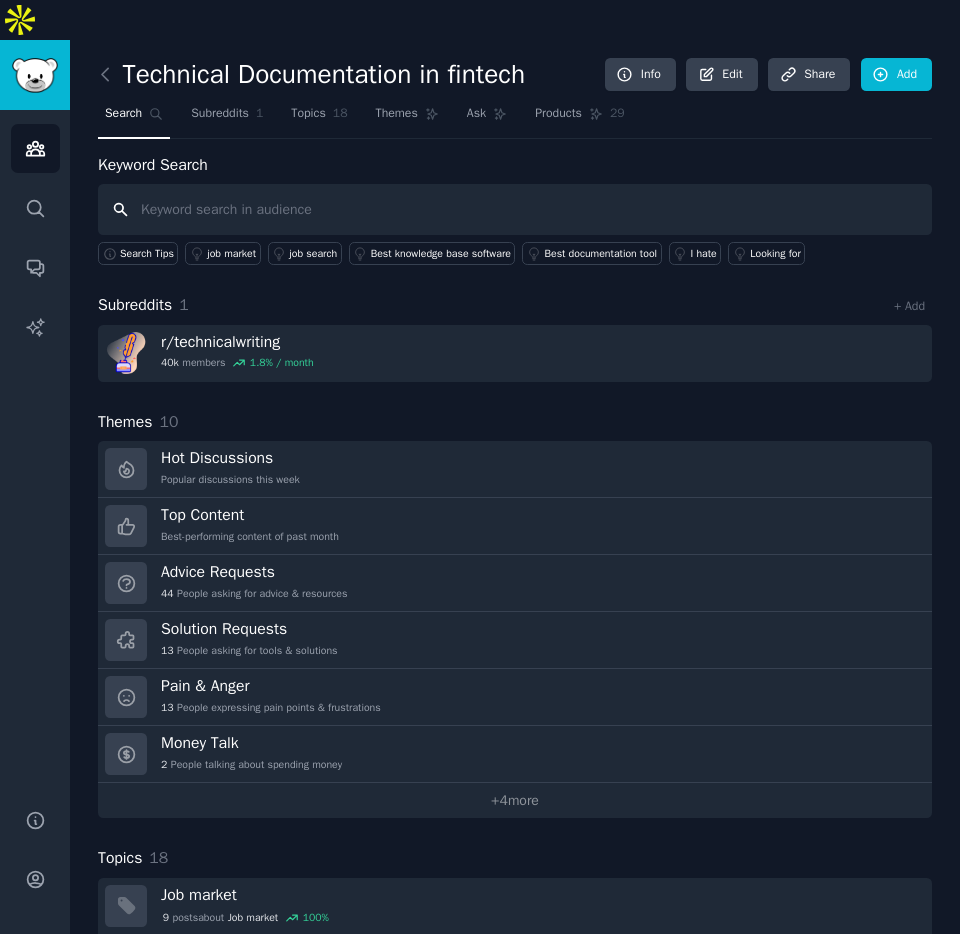 click at bounding box center [515, 209] 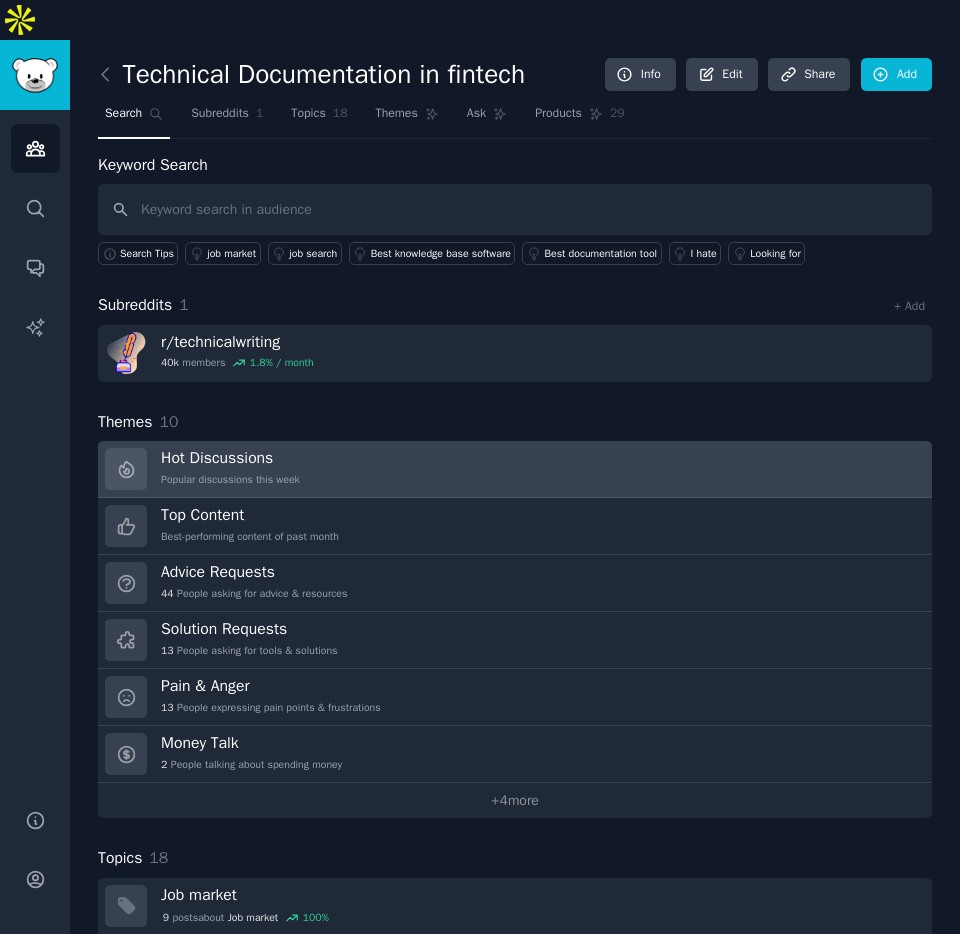 click on "Hot Discussions" at bounding box center [230, 458] 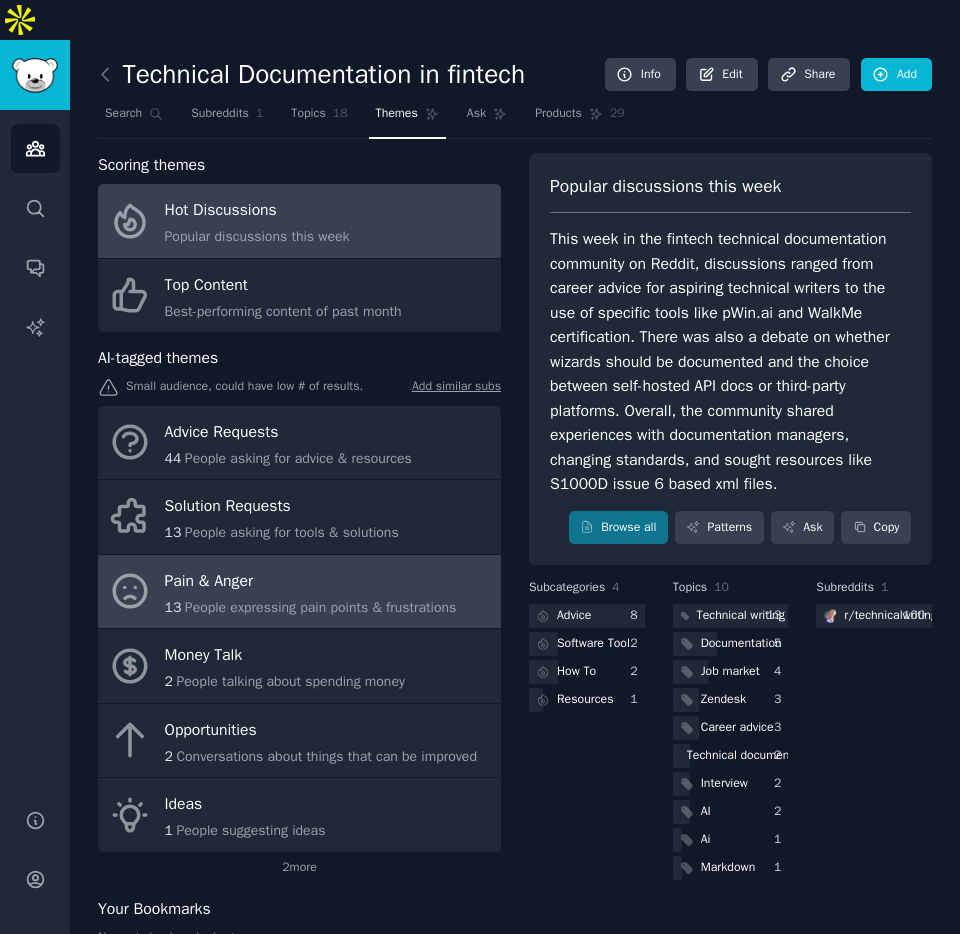click on "Pain & Anger" at bounding box center (311, 581) 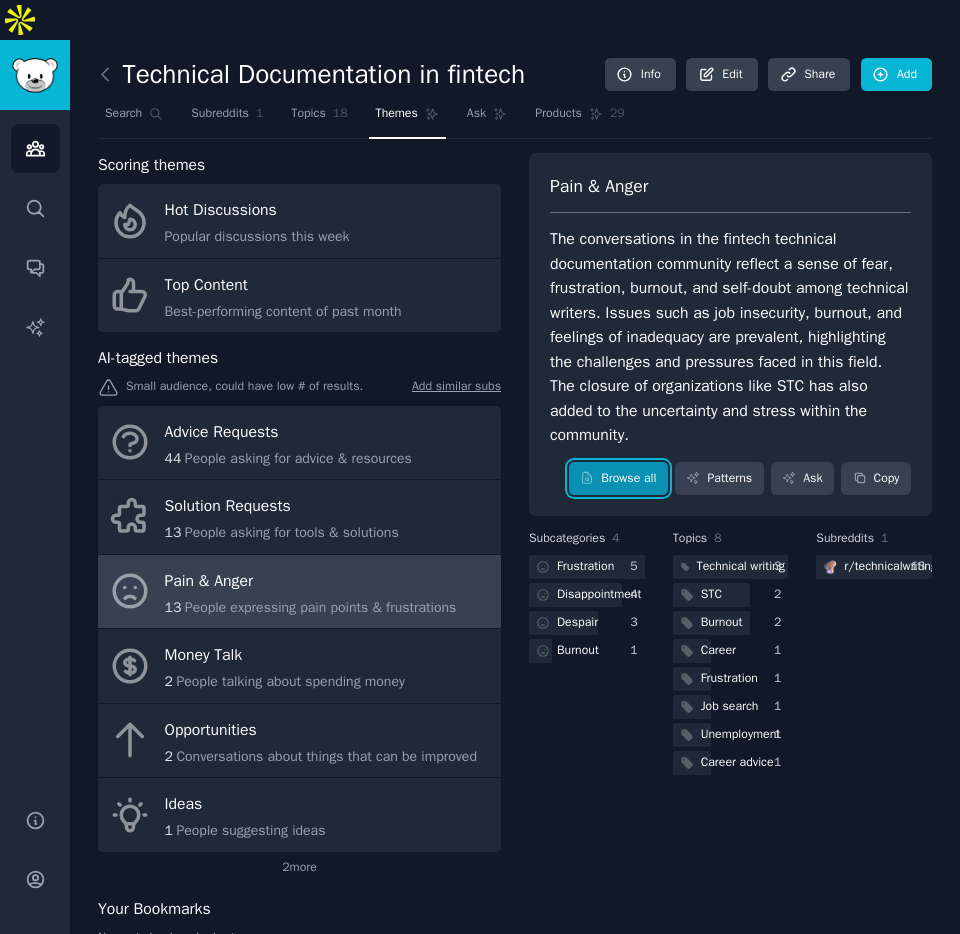 click on "Browse all" at bounding box center [618, 479] 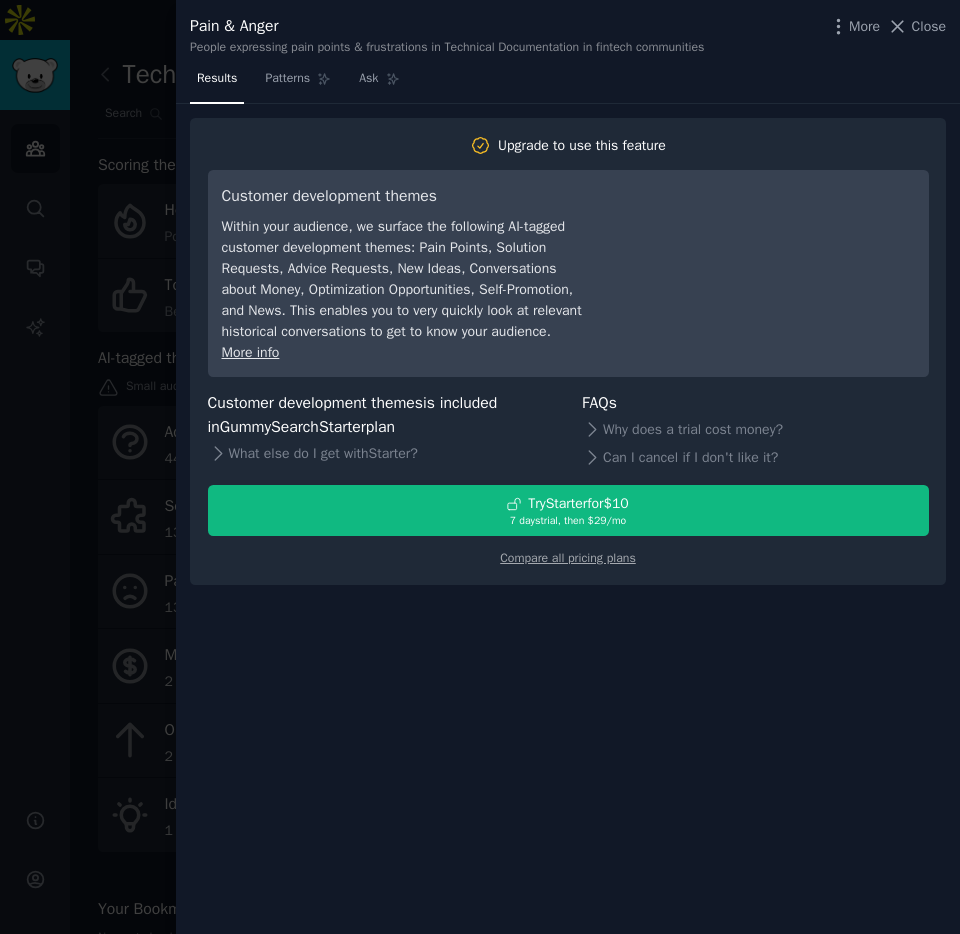 click at bounding box center (480, 467) 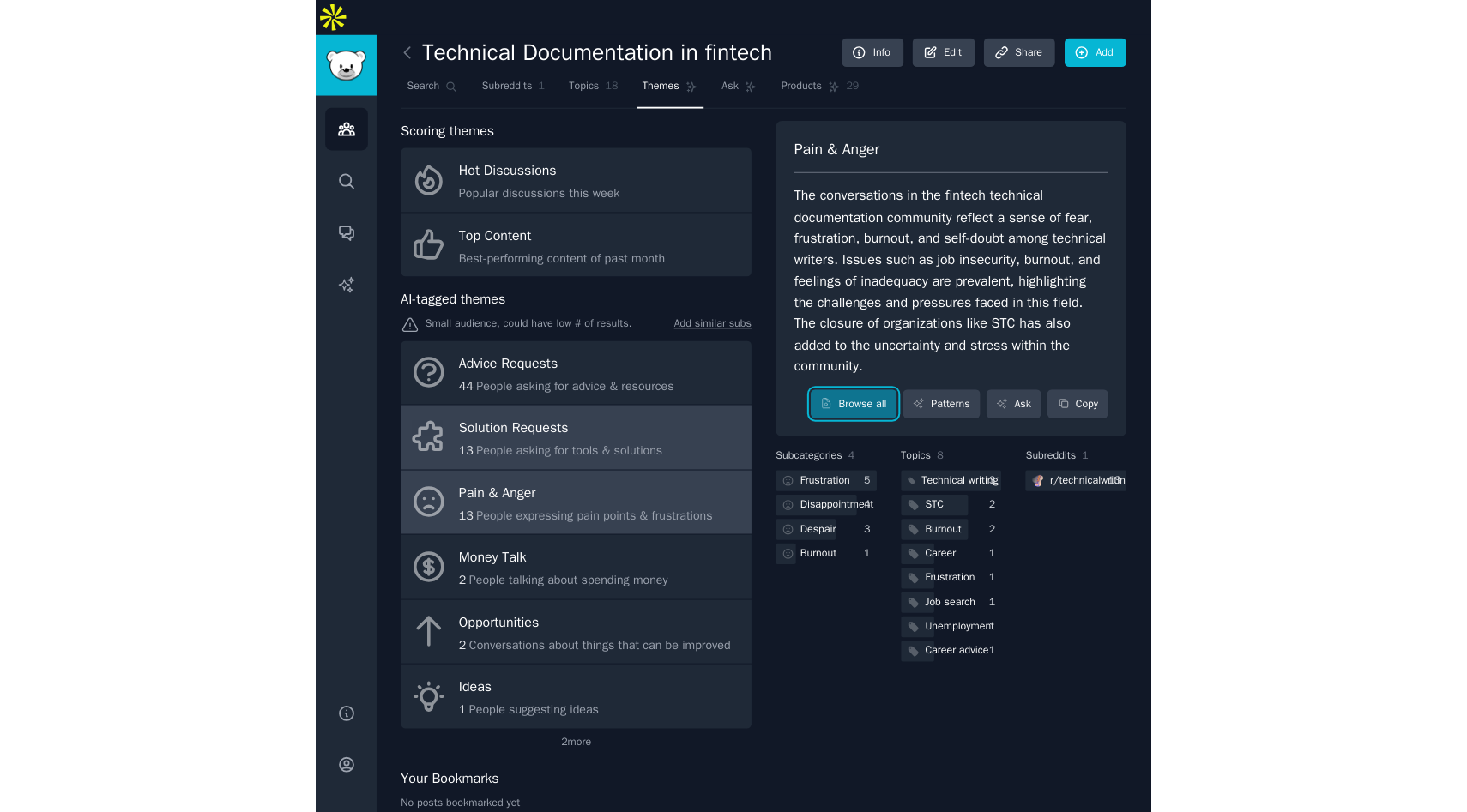 scroll, scrollTop: 0, scrollLeft: 0, axis: both 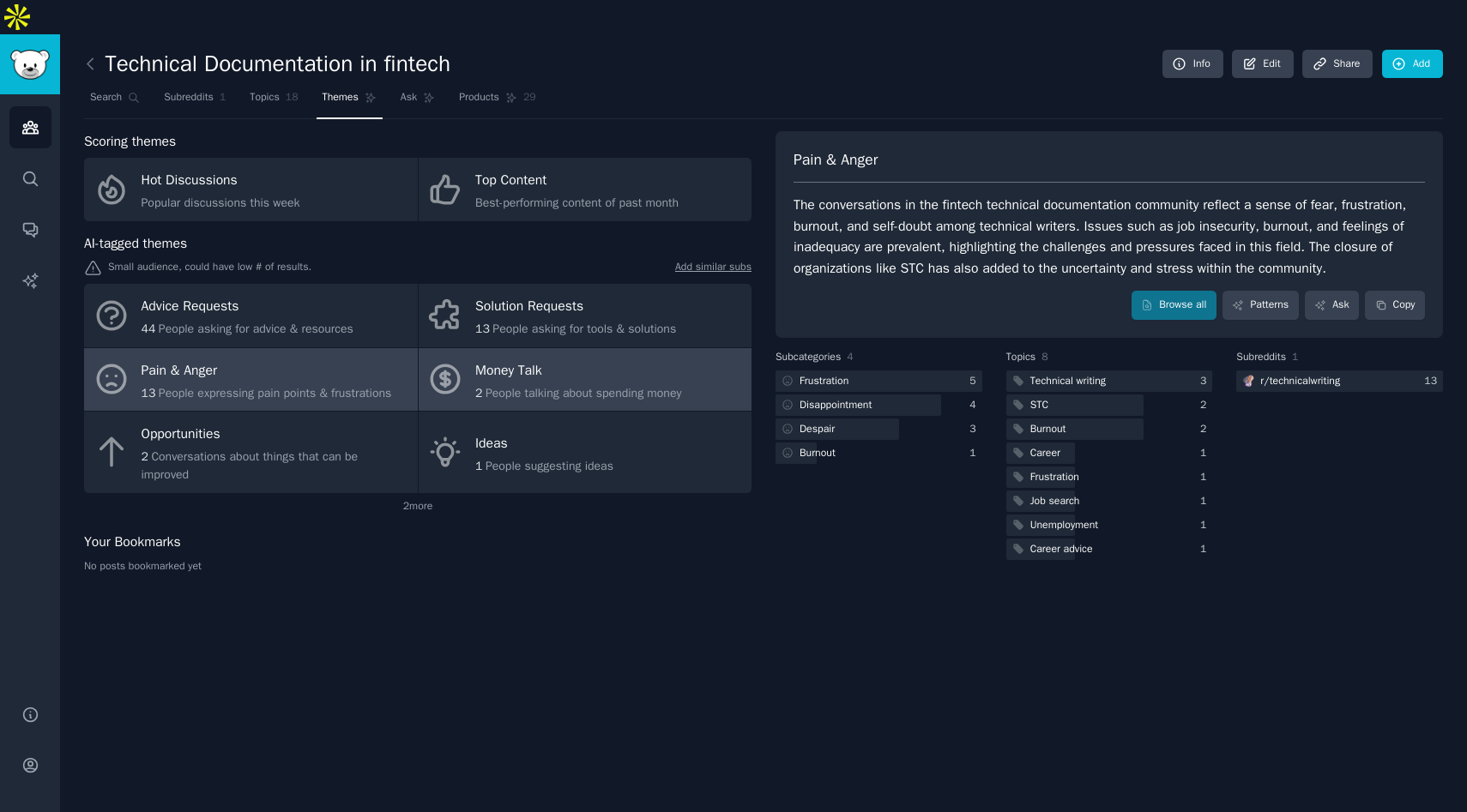 click on "2 People talking about spending money" at bounding box center [578, 393] 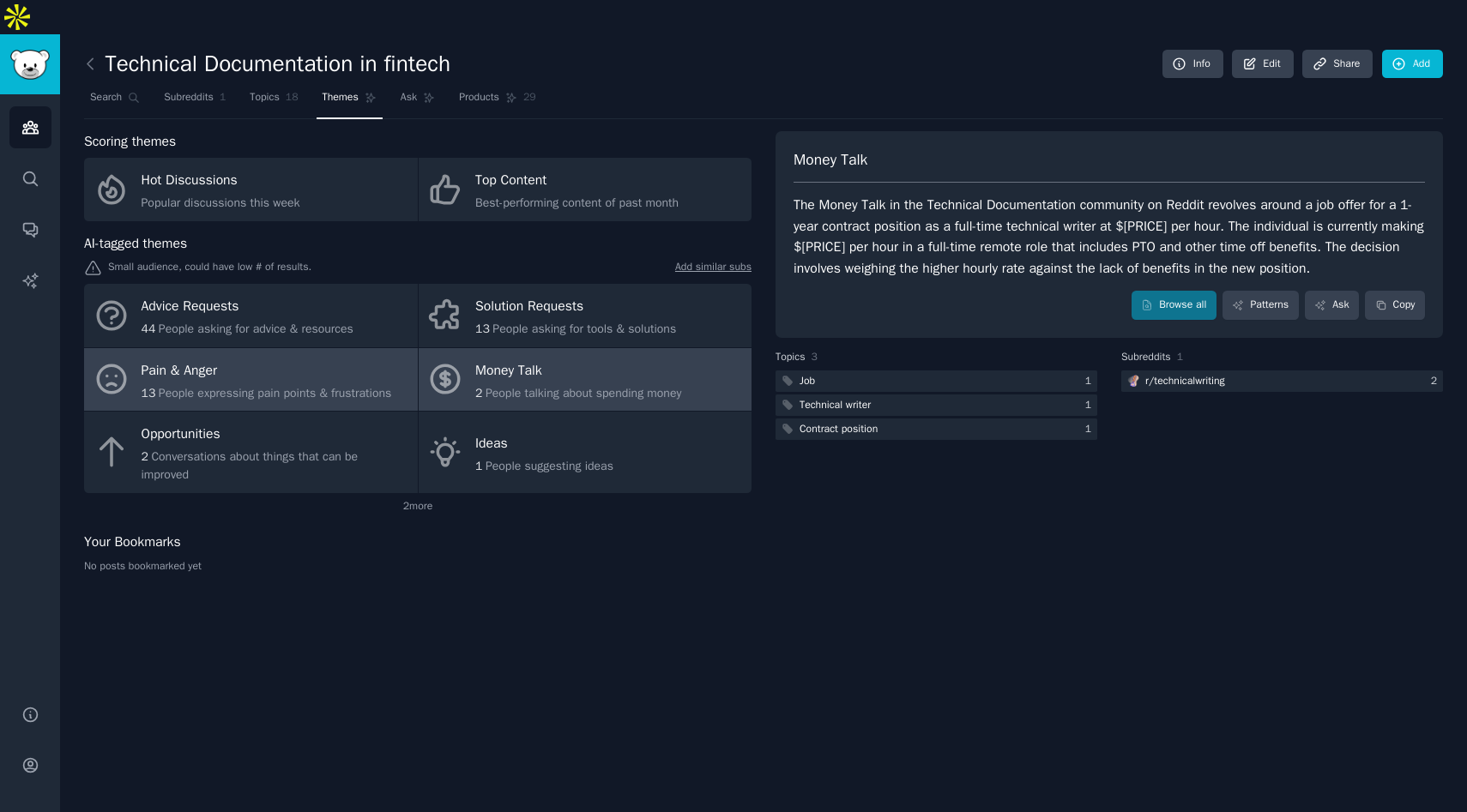 click on "People expressing pain points & frustrations" at bounding box center [275, 393] 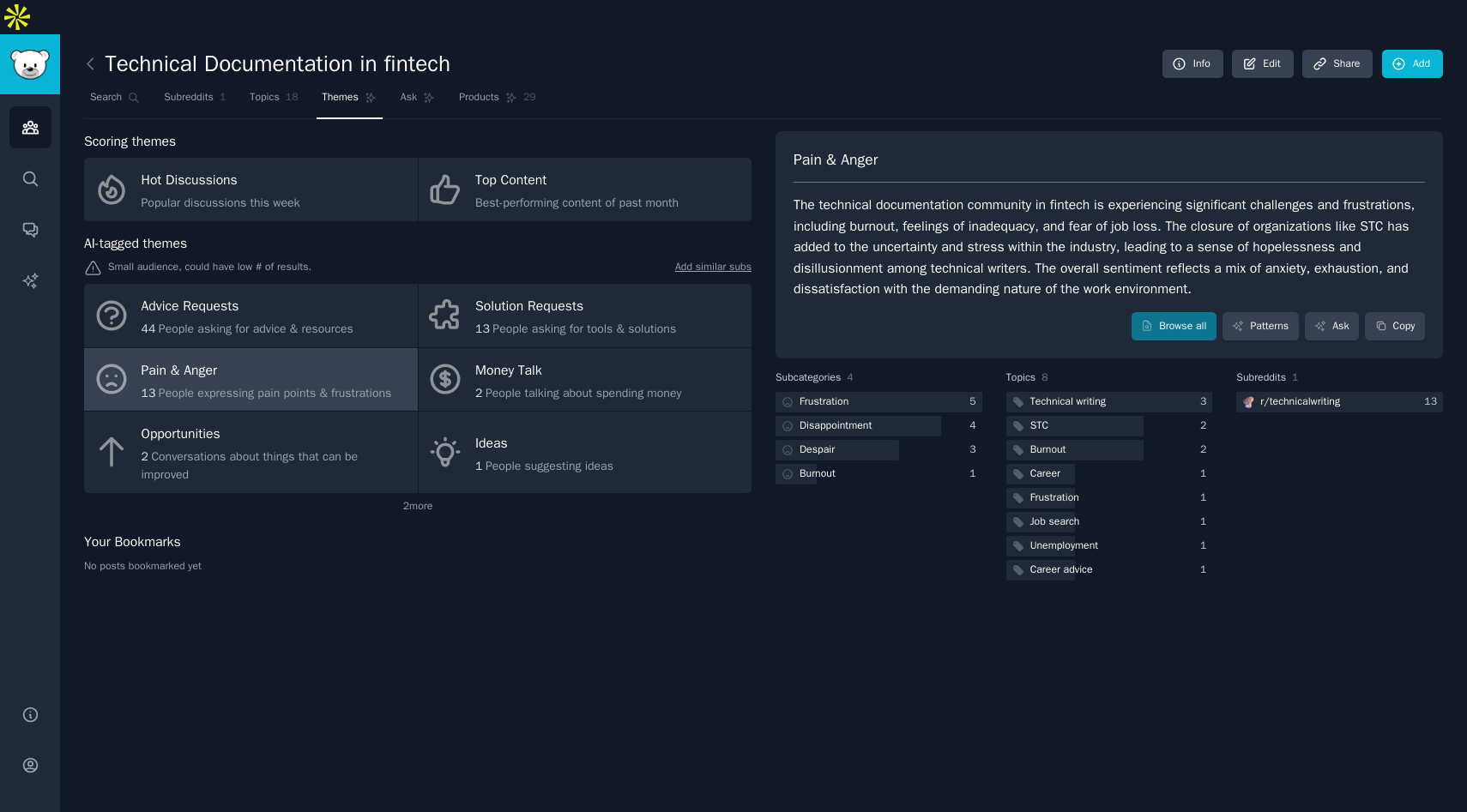 drag, startPoint x: 512, startPoint y: 676, endPoint x: 497, endPoint y: 671, distance: 15.811388 